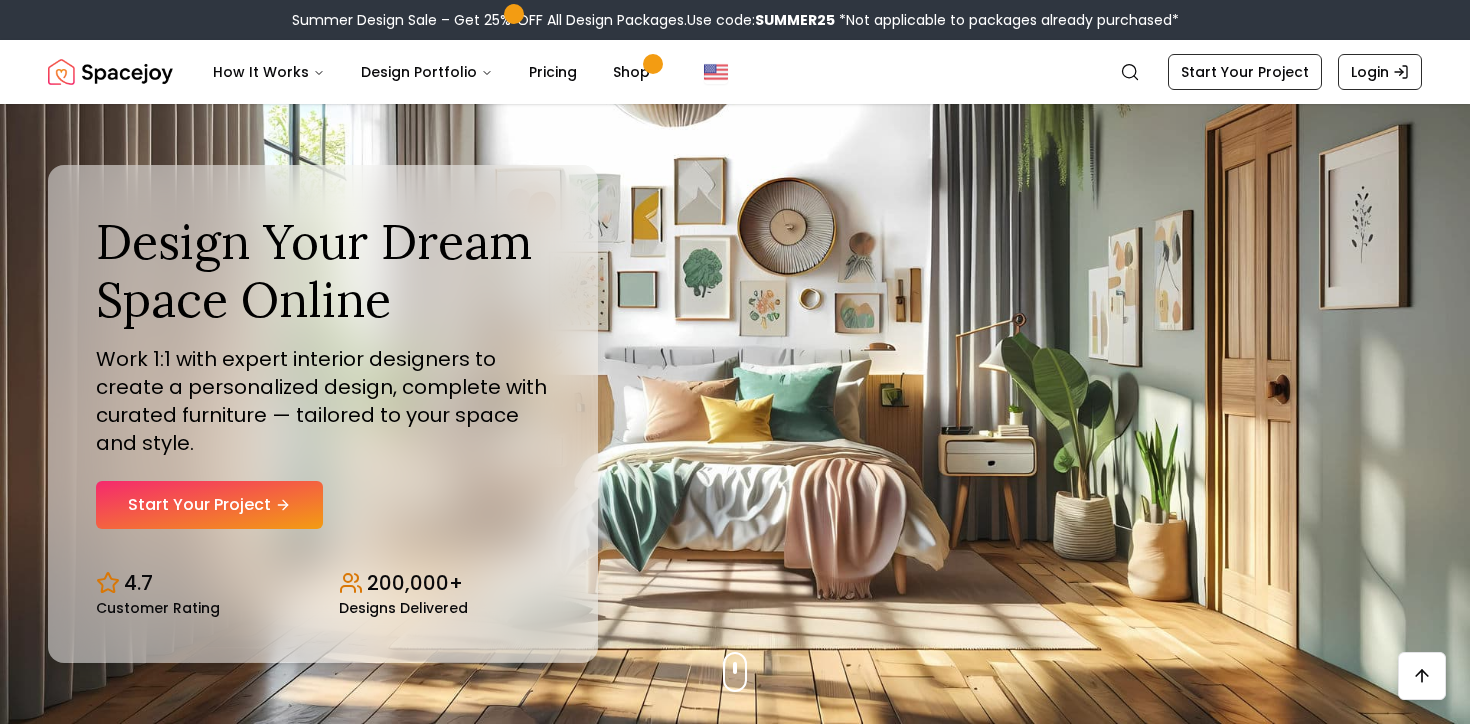 scroll, scrollTop: 1096, scrollLeft: 0, axis: vertical 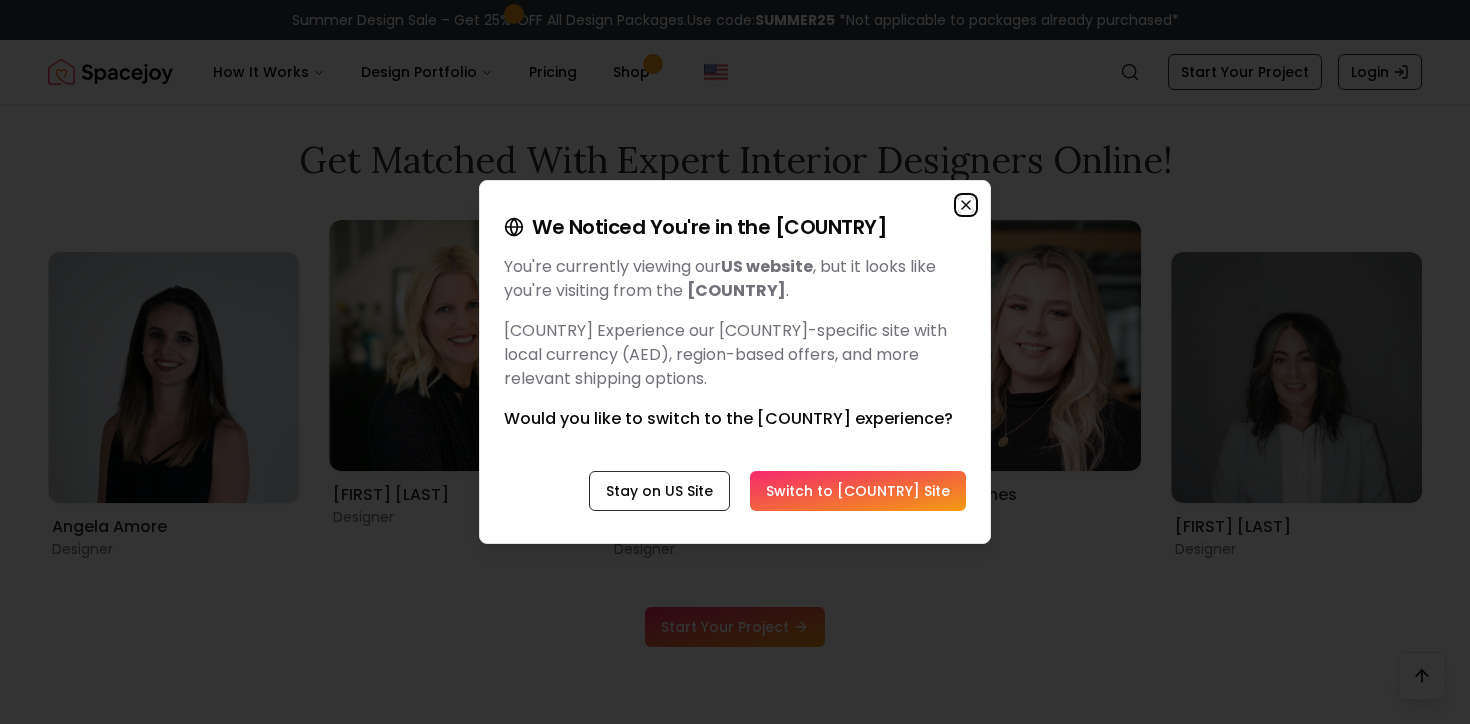click 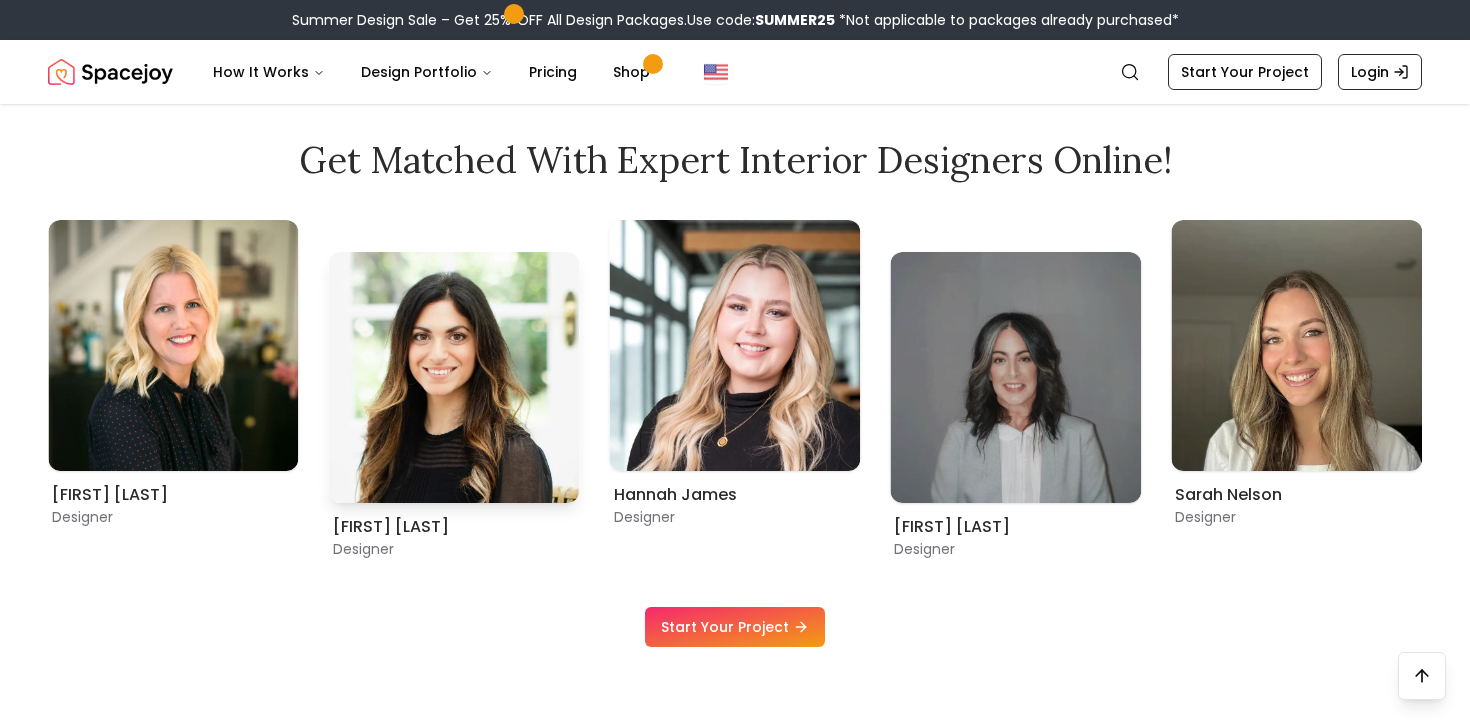 click at bounding box center (454, 377) 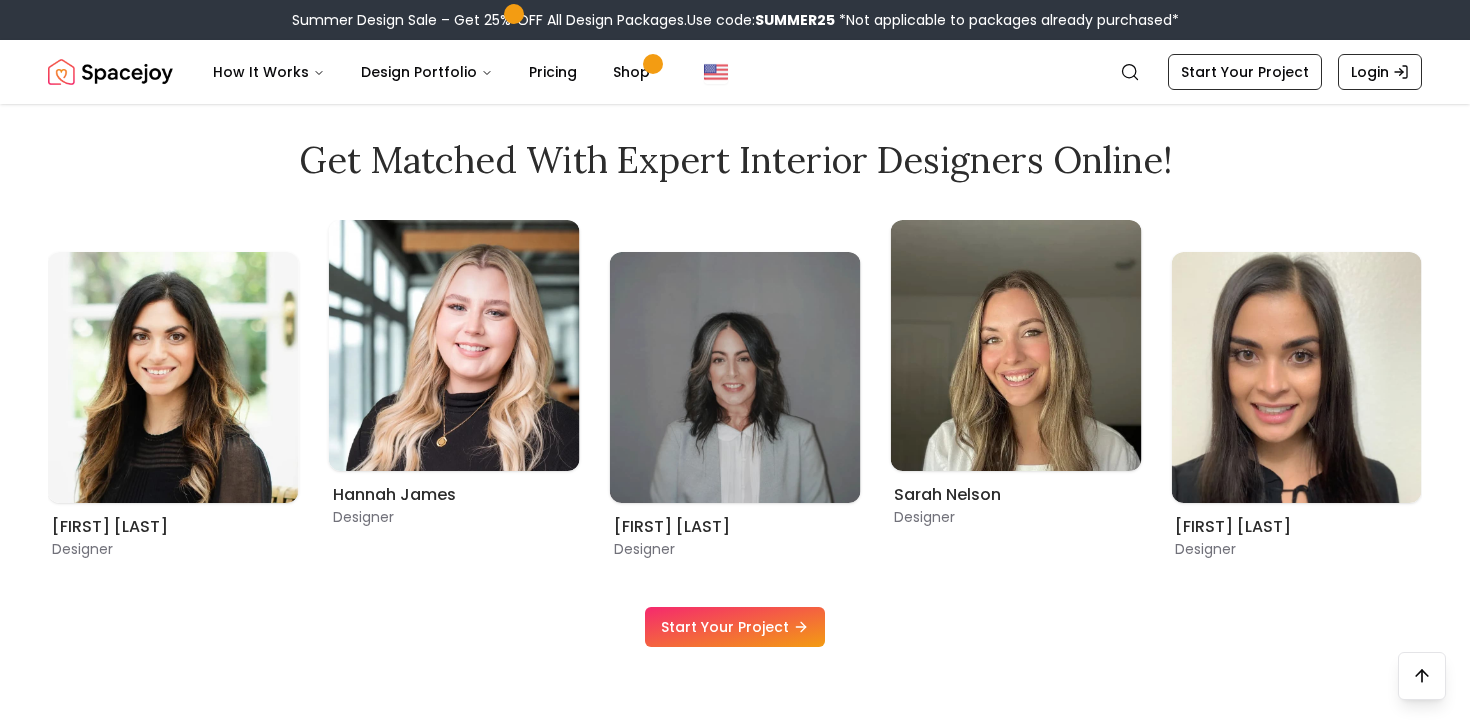 click on "Start Your Project" at bounding box center [735, 627] 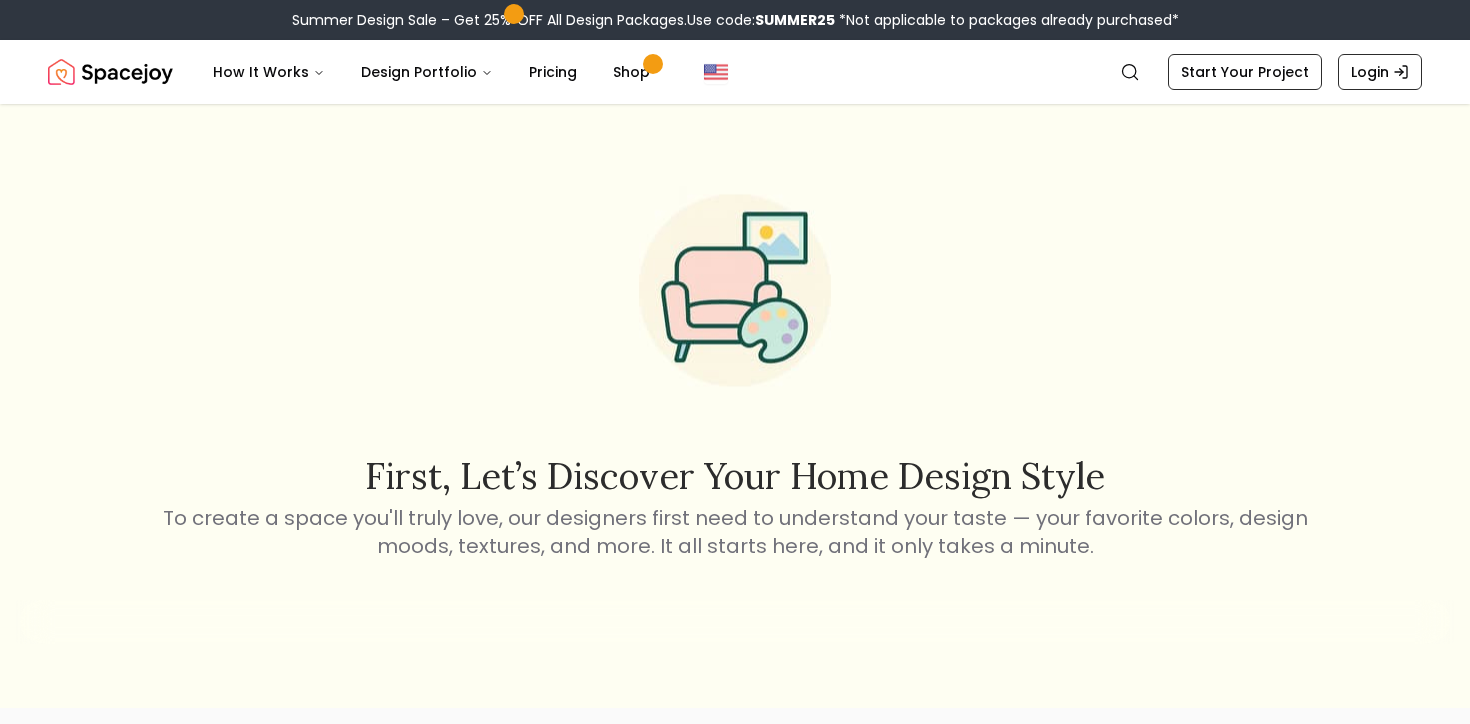 scroll, scrollTop: 0, scrollLeft: 0, axis: both 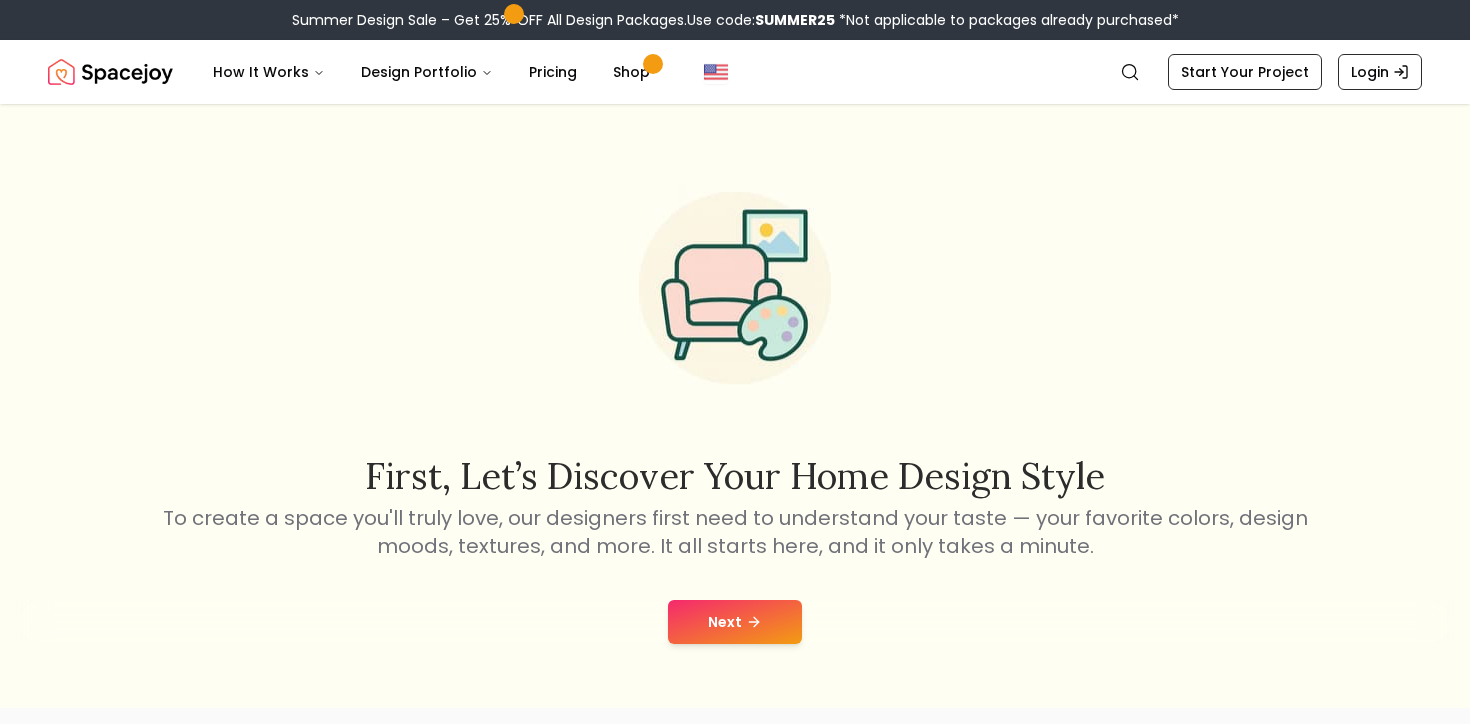 click on "Next" at bounding box center [735, 622] 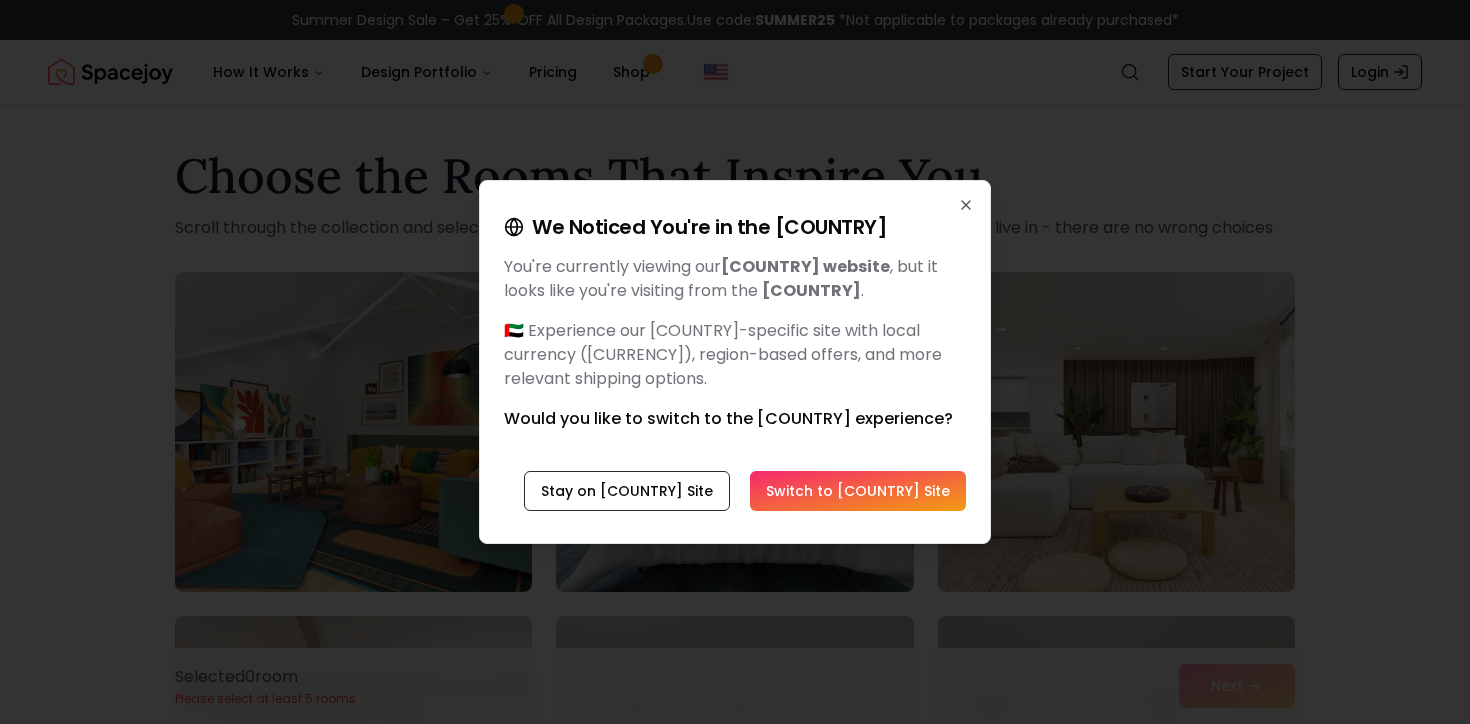 click on "Switch to [COUNTRY] Site" at bounding box center (858, 491) 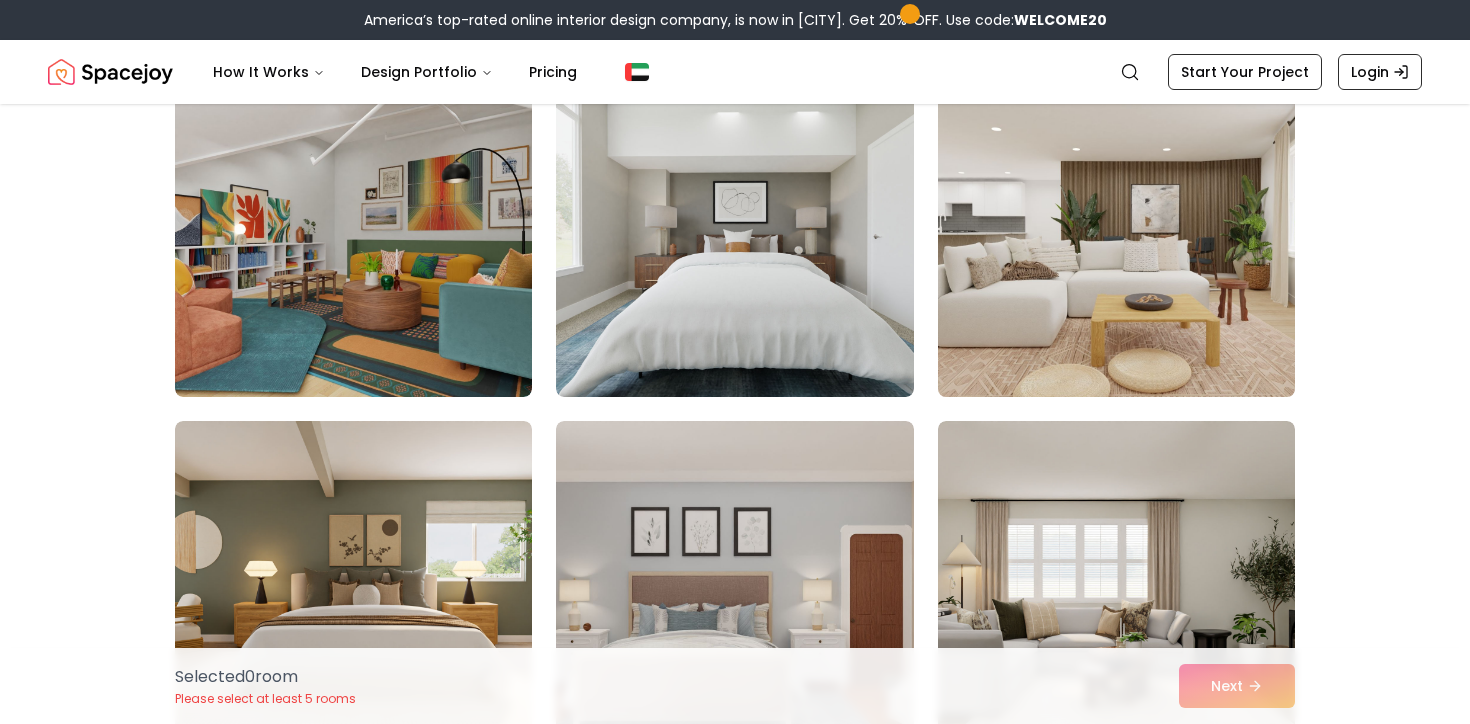 scroll, scrollTop: 198, scrollLeft: 0, axis: vertical 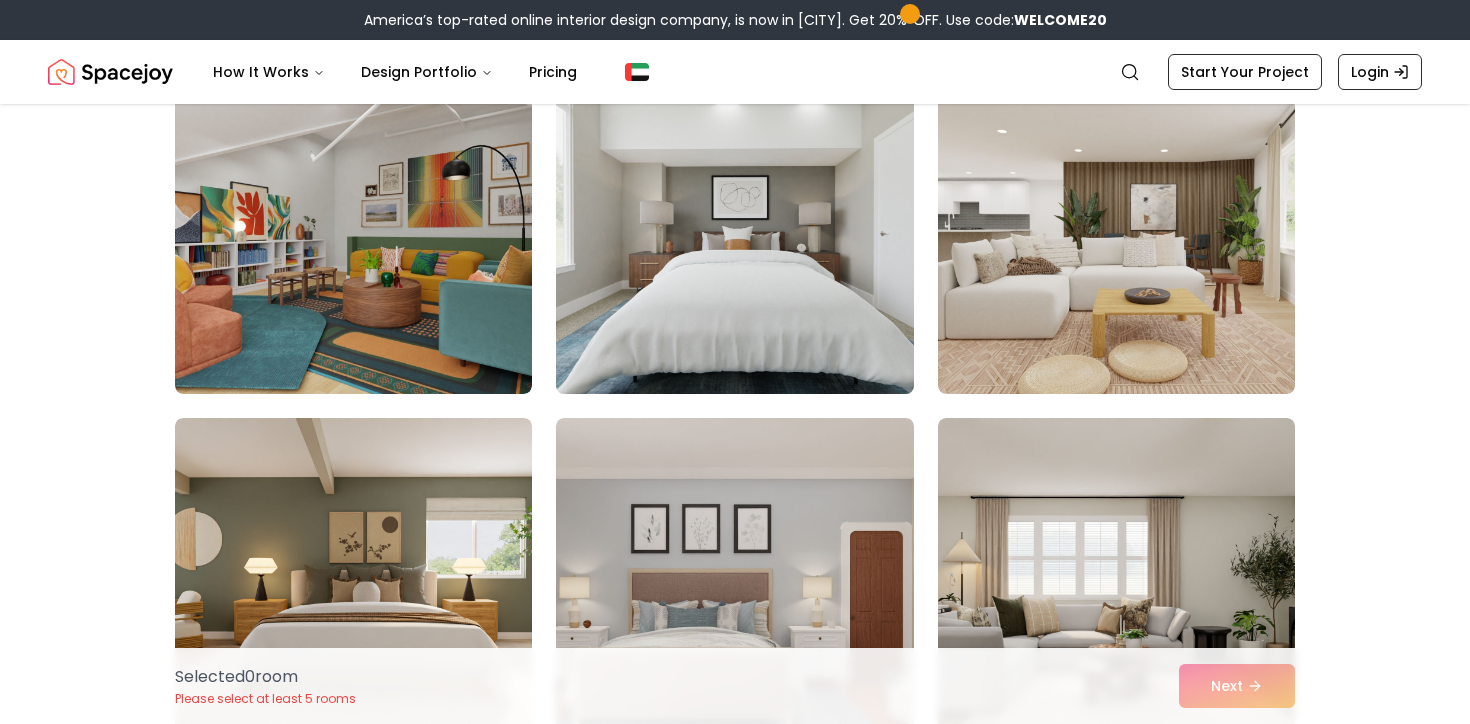 click at bounding box center (734, 234) 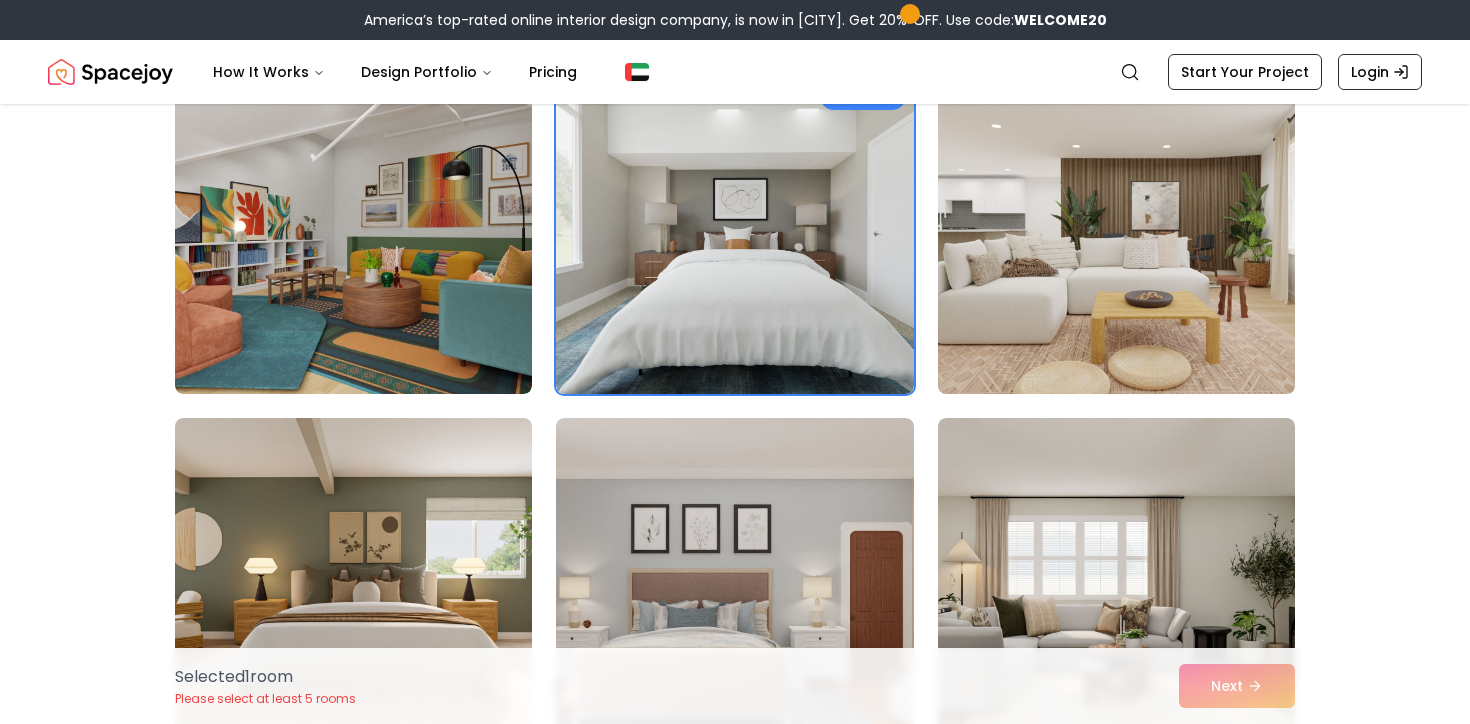 click at bounding box center (1116, 234) 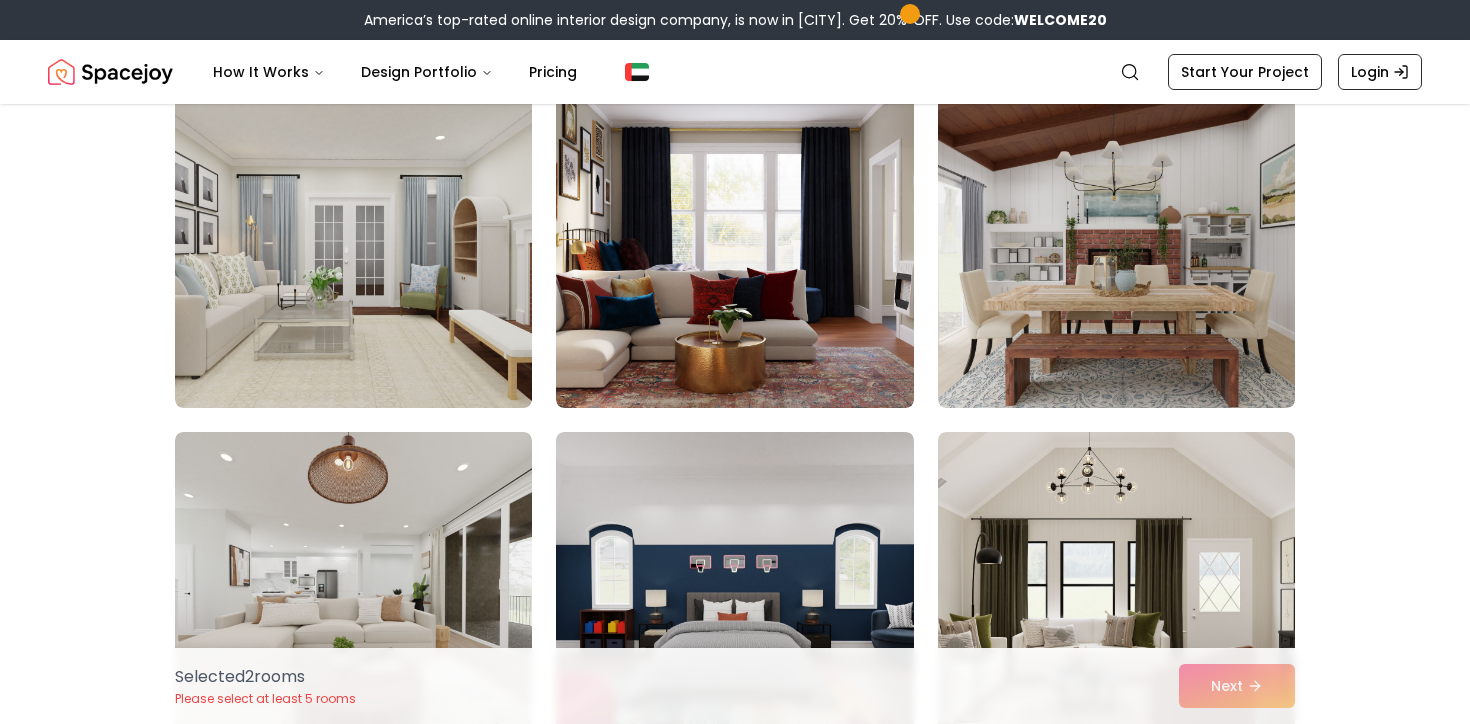 scroll, scrollTop: 1220, scrollLeft: 0, axis: vertical 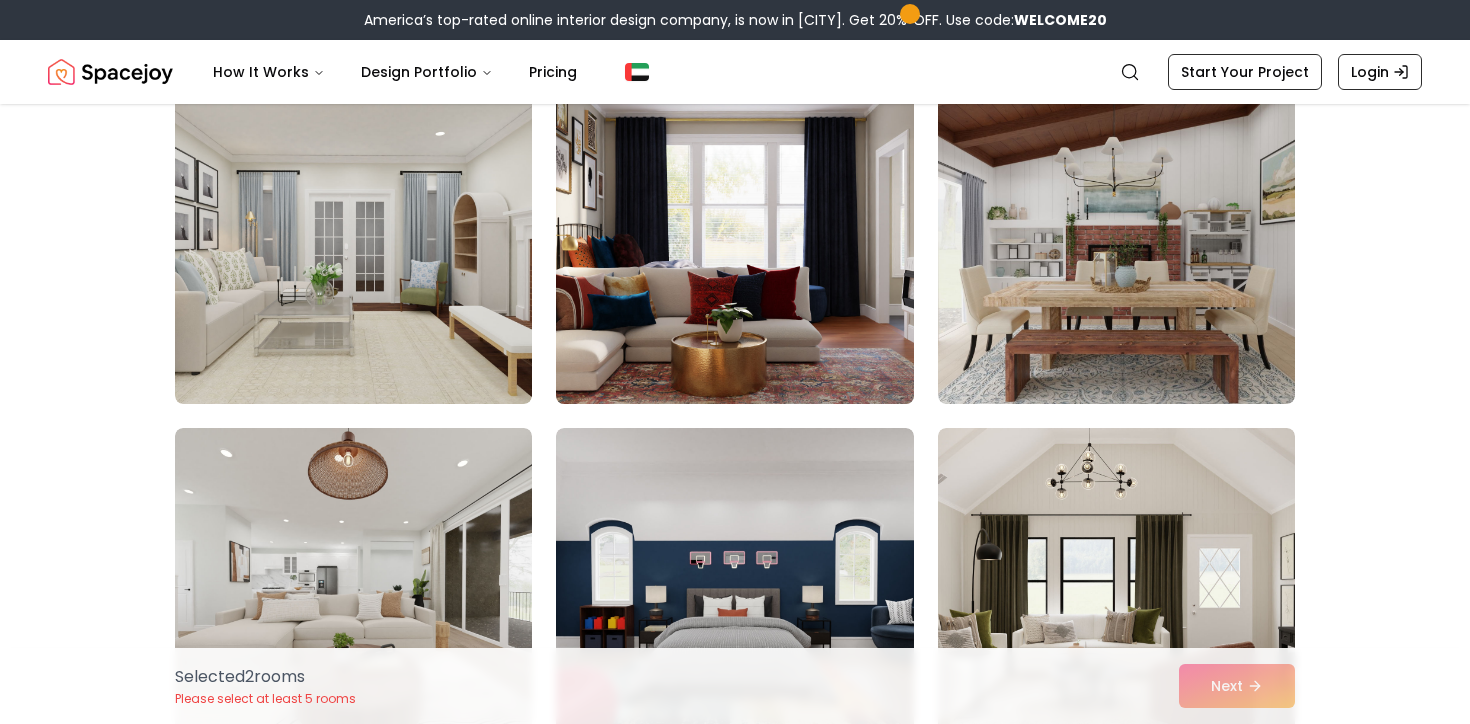 click at bounding box center [734, 244] 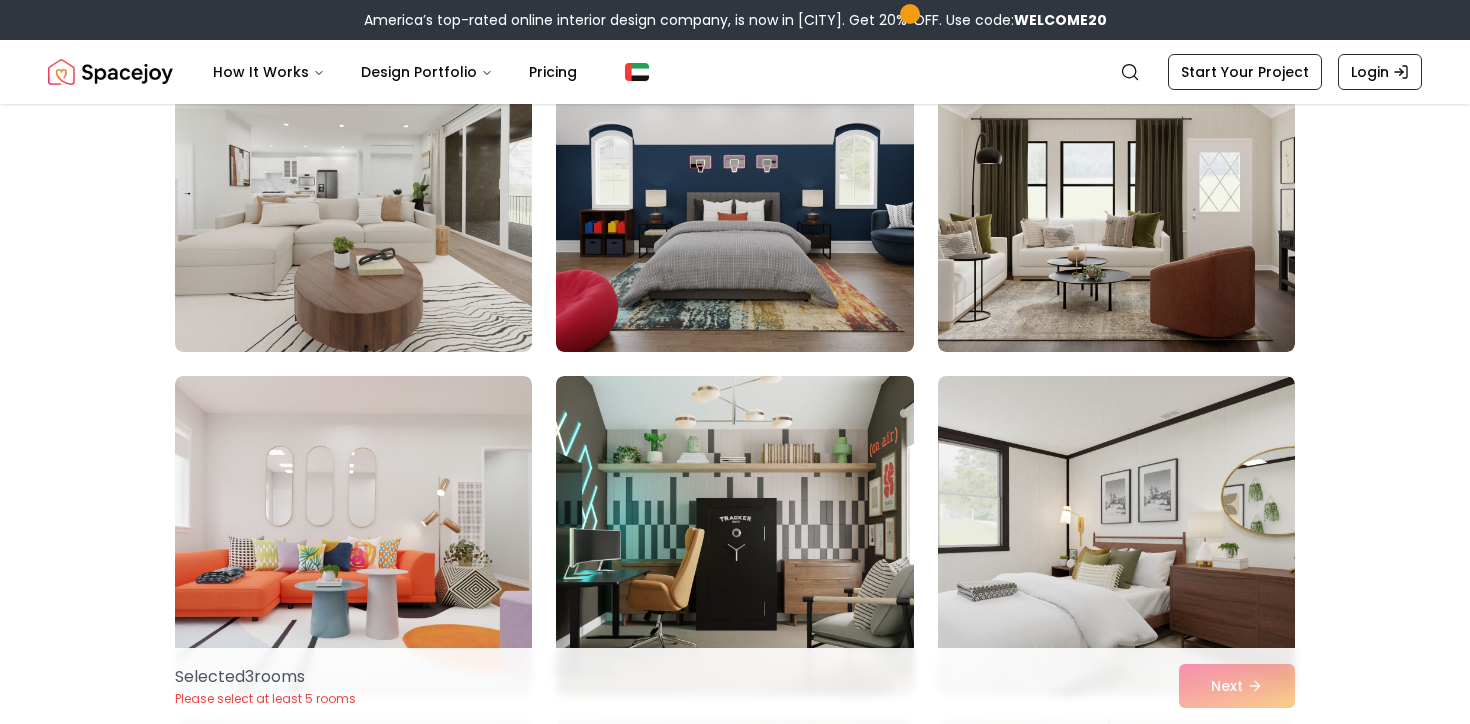 scroll, scrollTop: 1689, scrollLeft: 0, axis: vertical 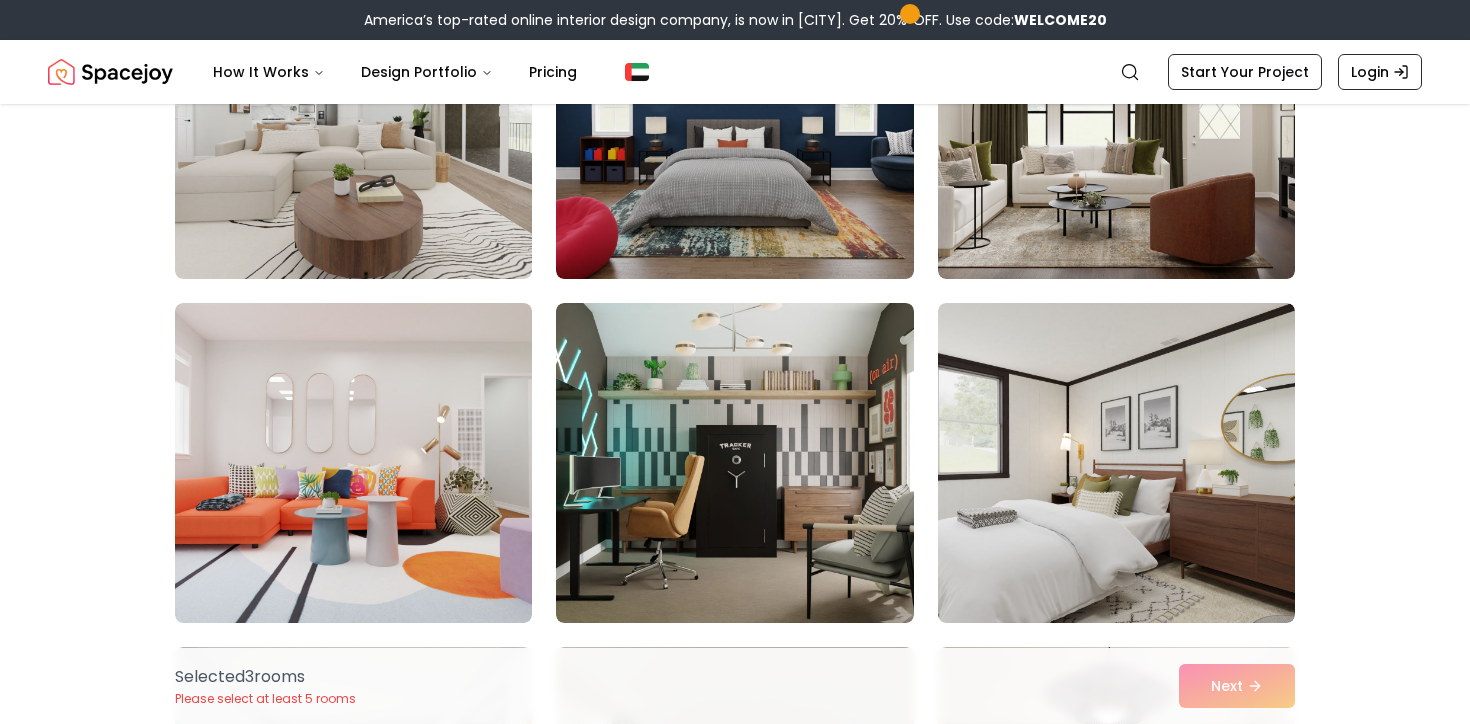 click on "Selected  3  room s Please select at least 5 rooms Next" at bounding box center (735, 686) 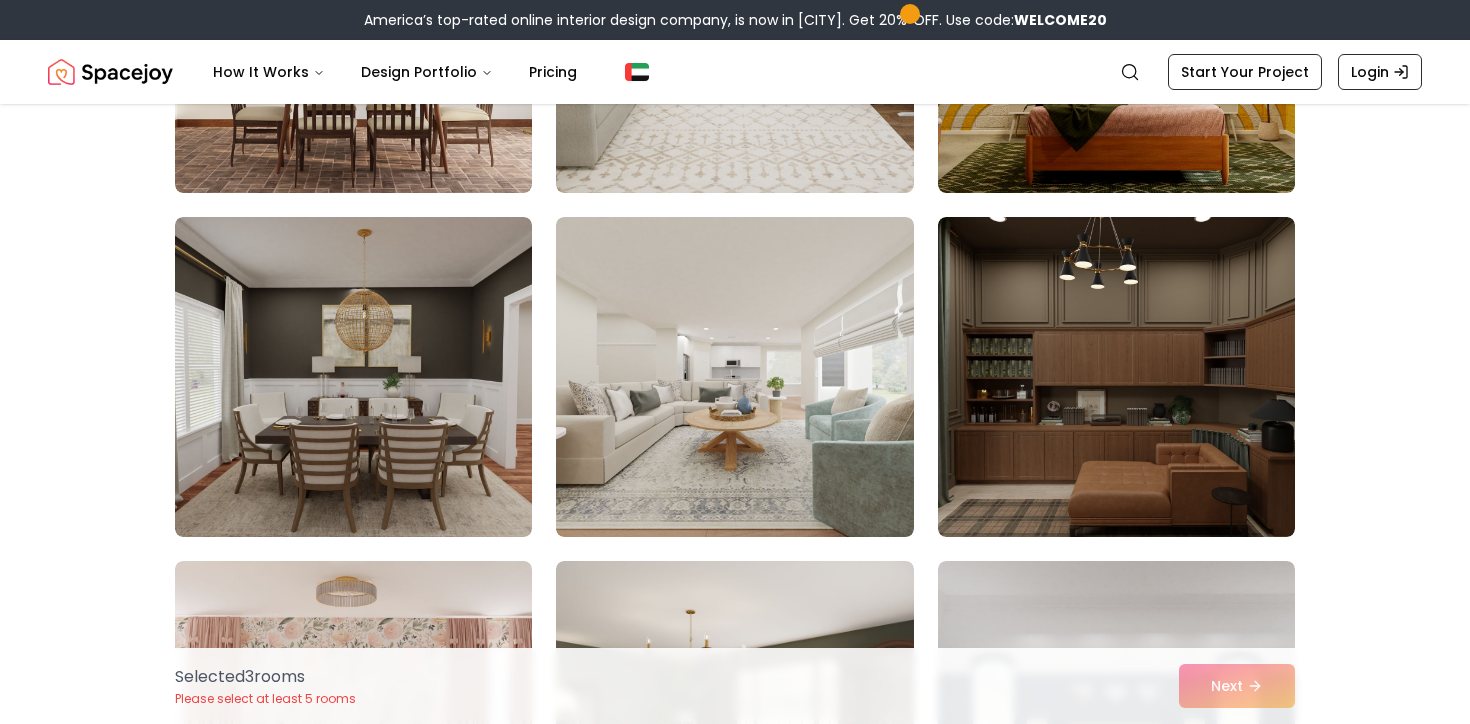 scroll, scrollTop: 3502, scrollLeft: 0, axis: vertical 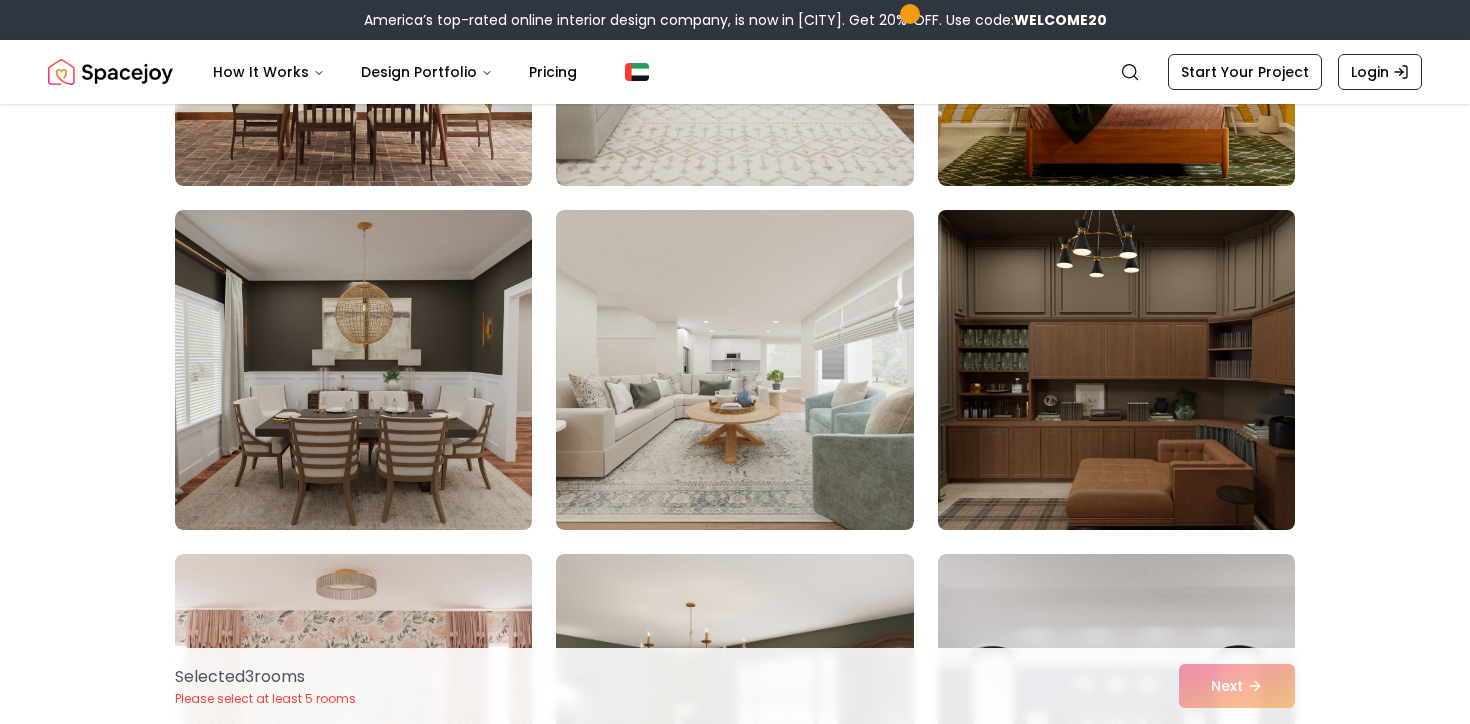 click at bounding box center [1116, 370] 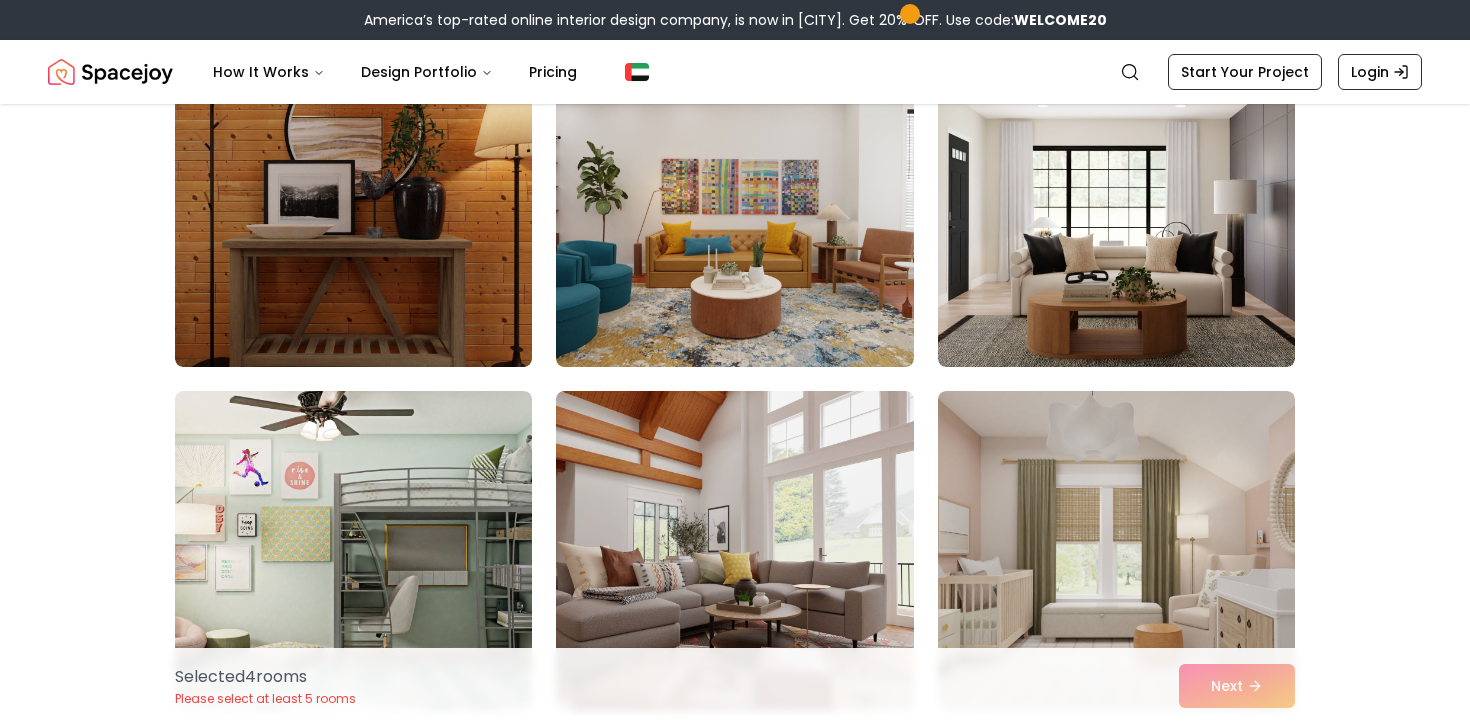 scroll, scrollTop: 4700, scrollLeft: 0, axis: vertical 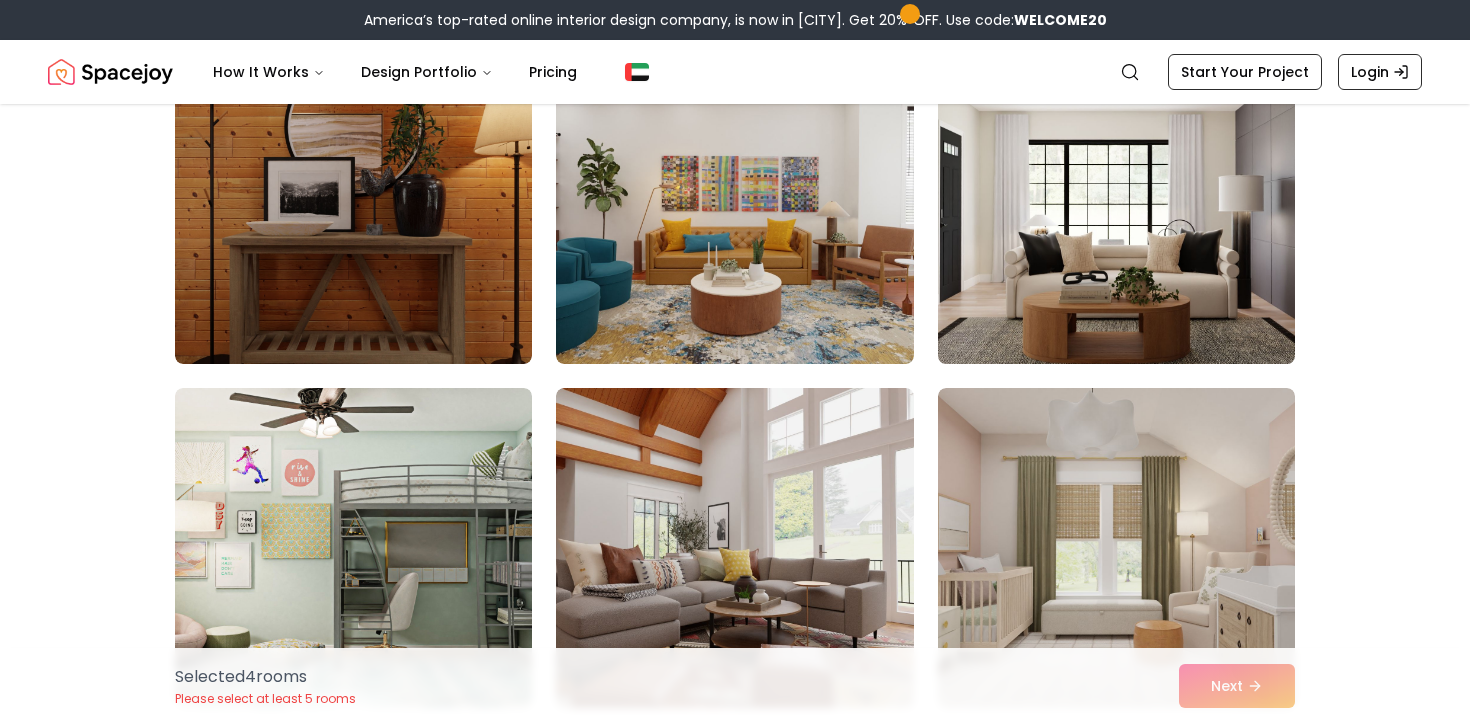 click at bounding box center [1116, 204] 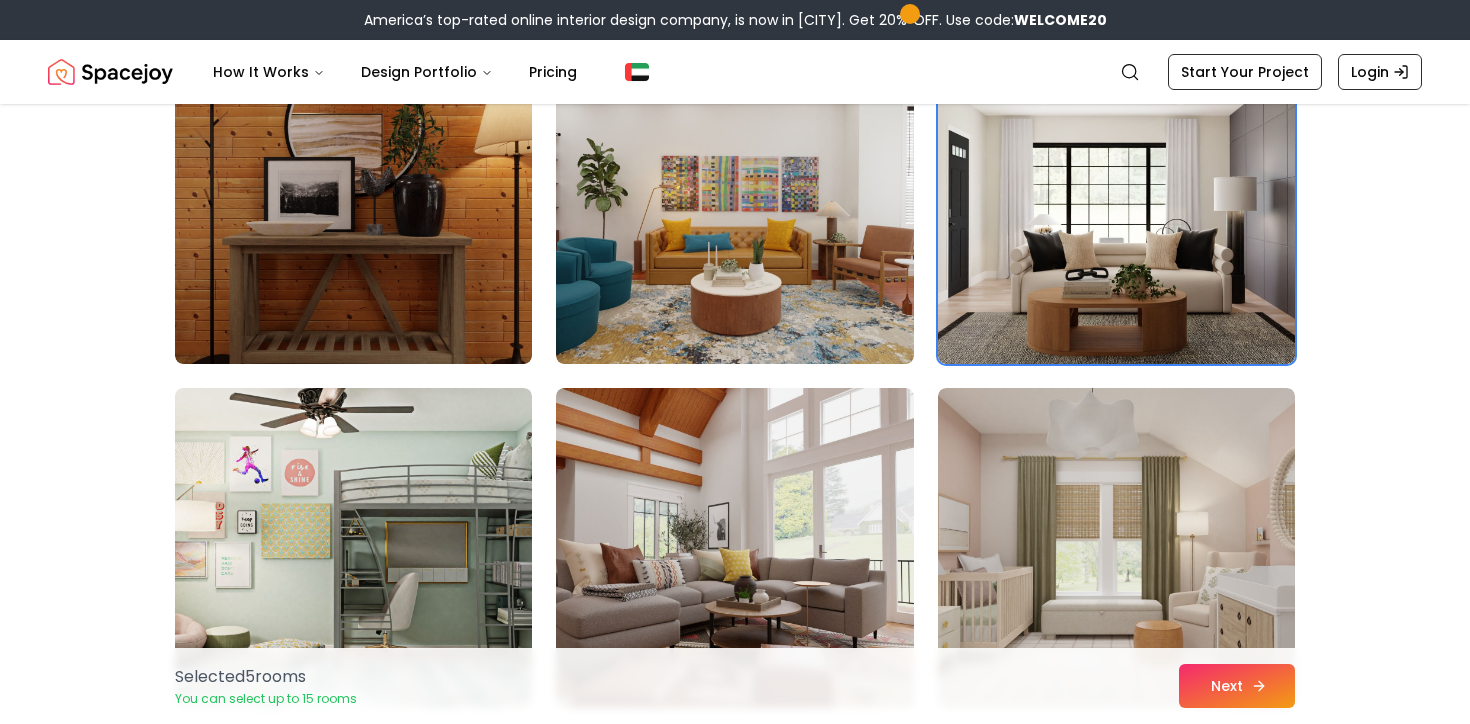 click on "Next" at bounding box center (1237, 686) 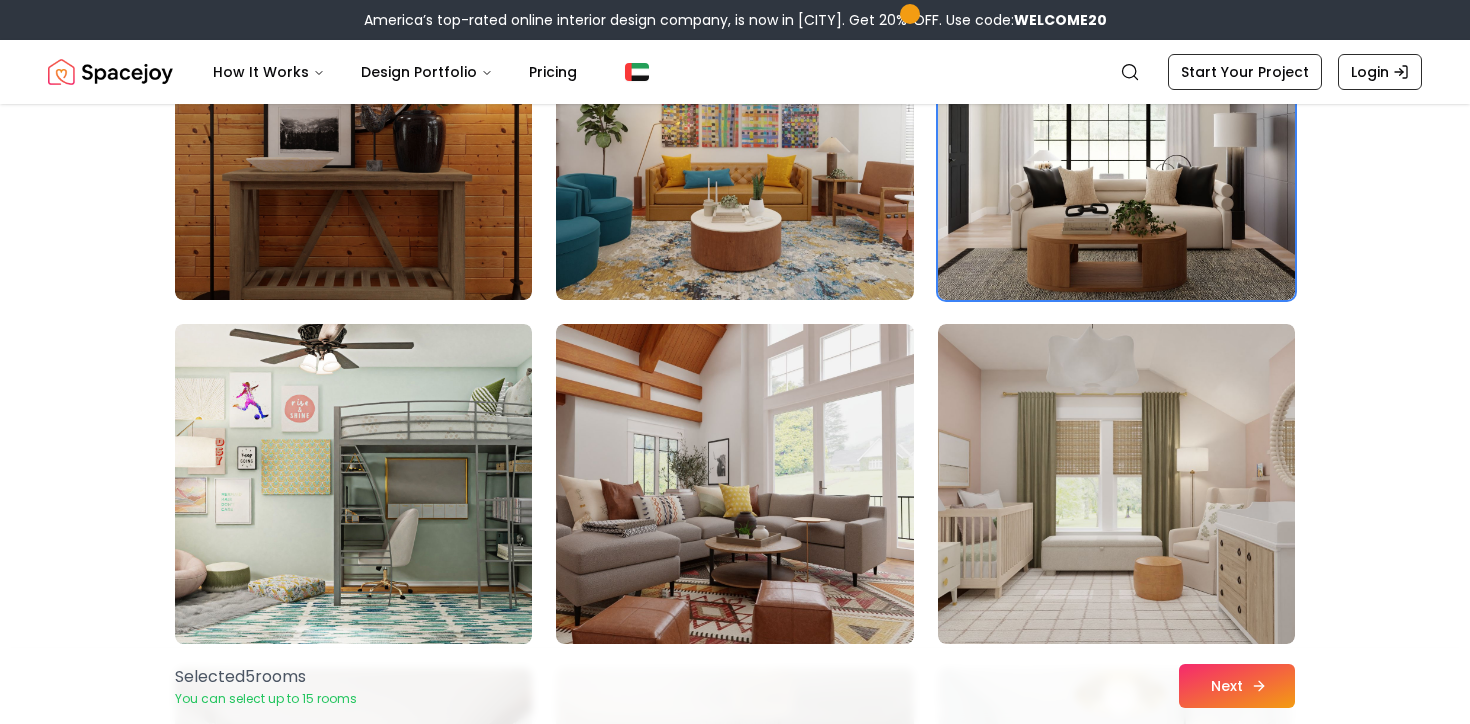 scroll, scrollTop: 4700, scrollLeft: 0, axis: vertical 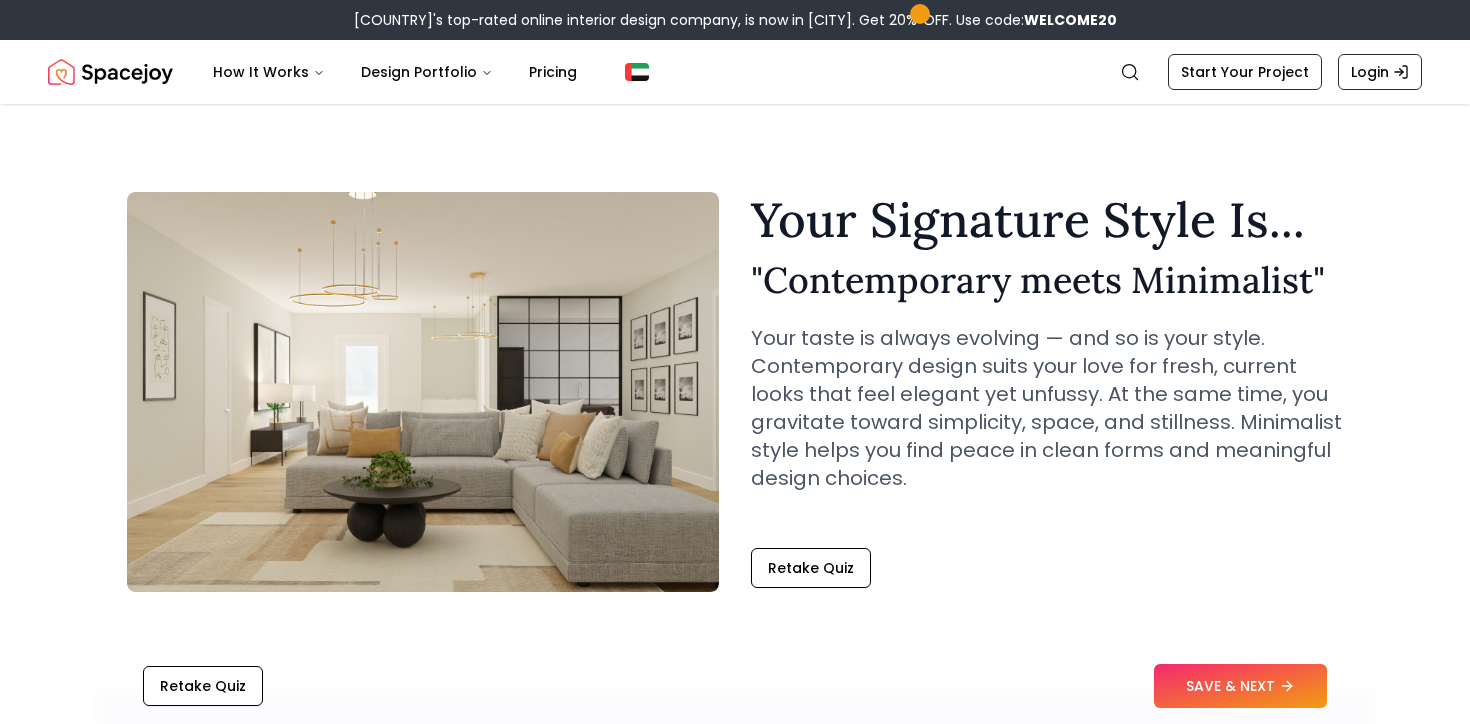 click on "SAVE & NEXT" at bounding box center [1240, 686] 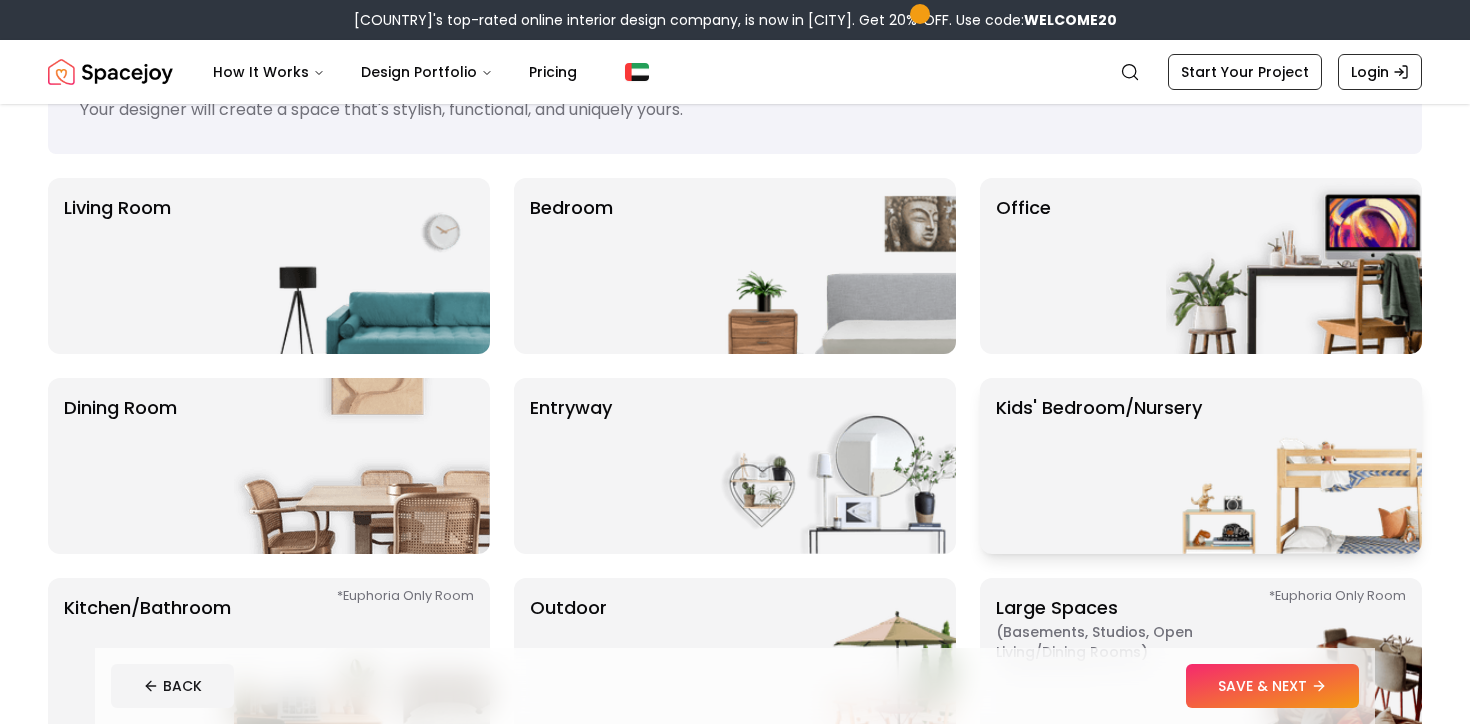 scroll, scrollTop: 93, scrollLeft: 0, axis: vertical 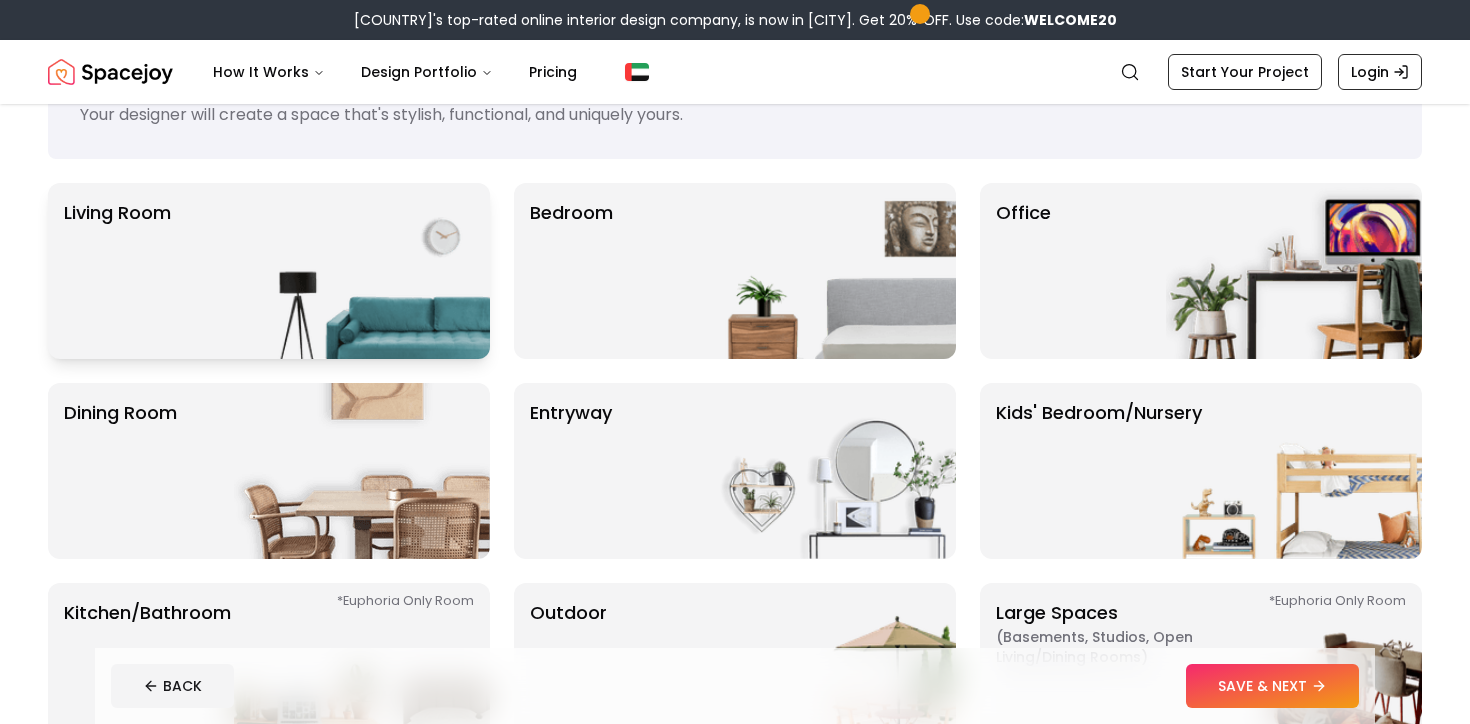 click at bounding box center (362, 271) 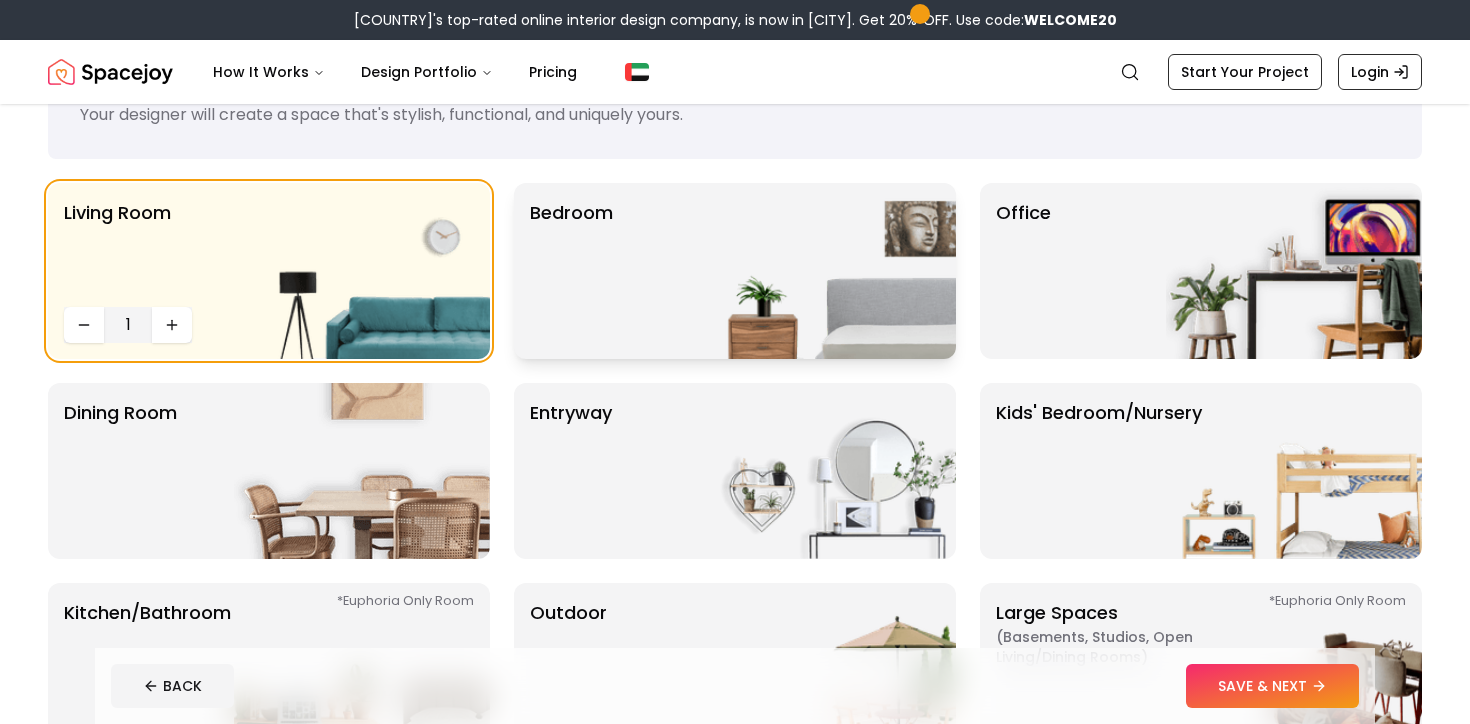 click on "Bedroom" at bounding box center (571, 271) 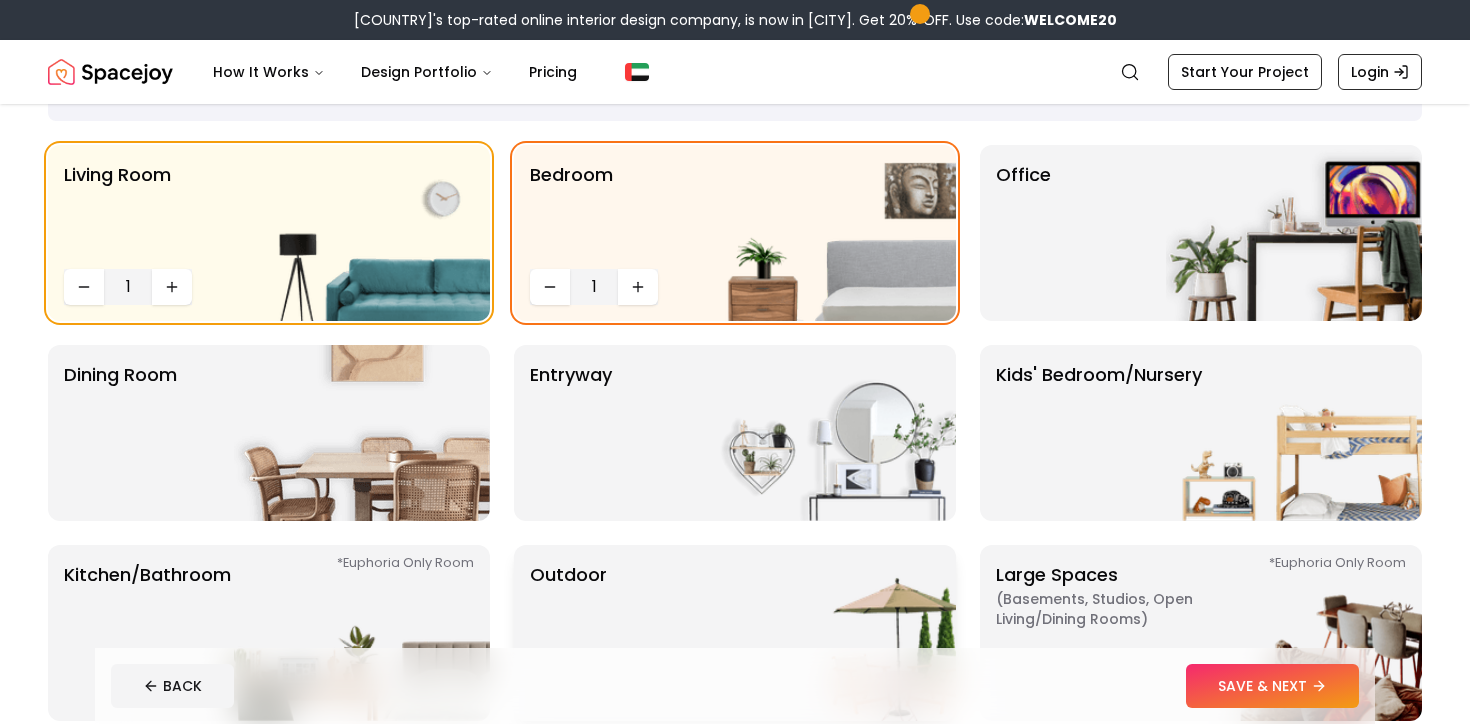 scroll, scrollTop: 194, scrollLeft: 0, axis: vertical 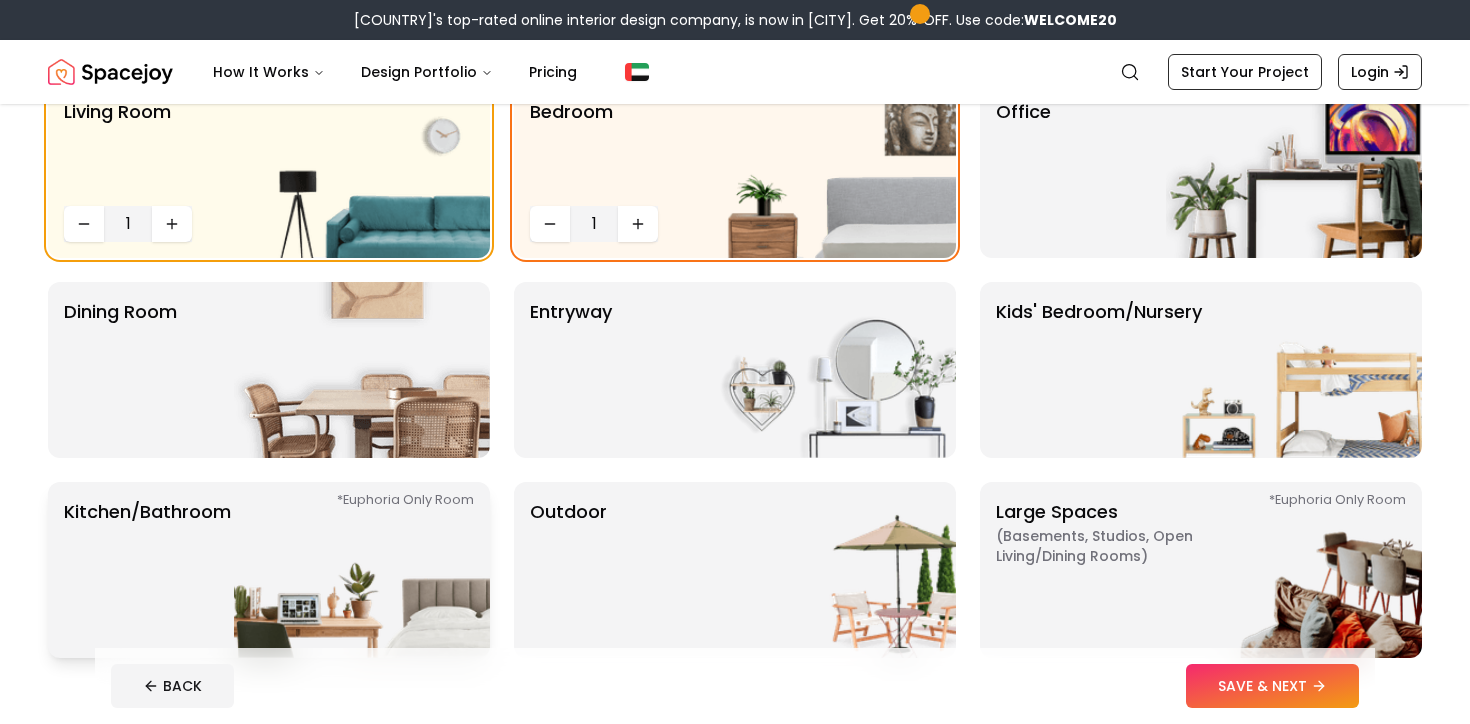 click at bounding box center (362, 570) 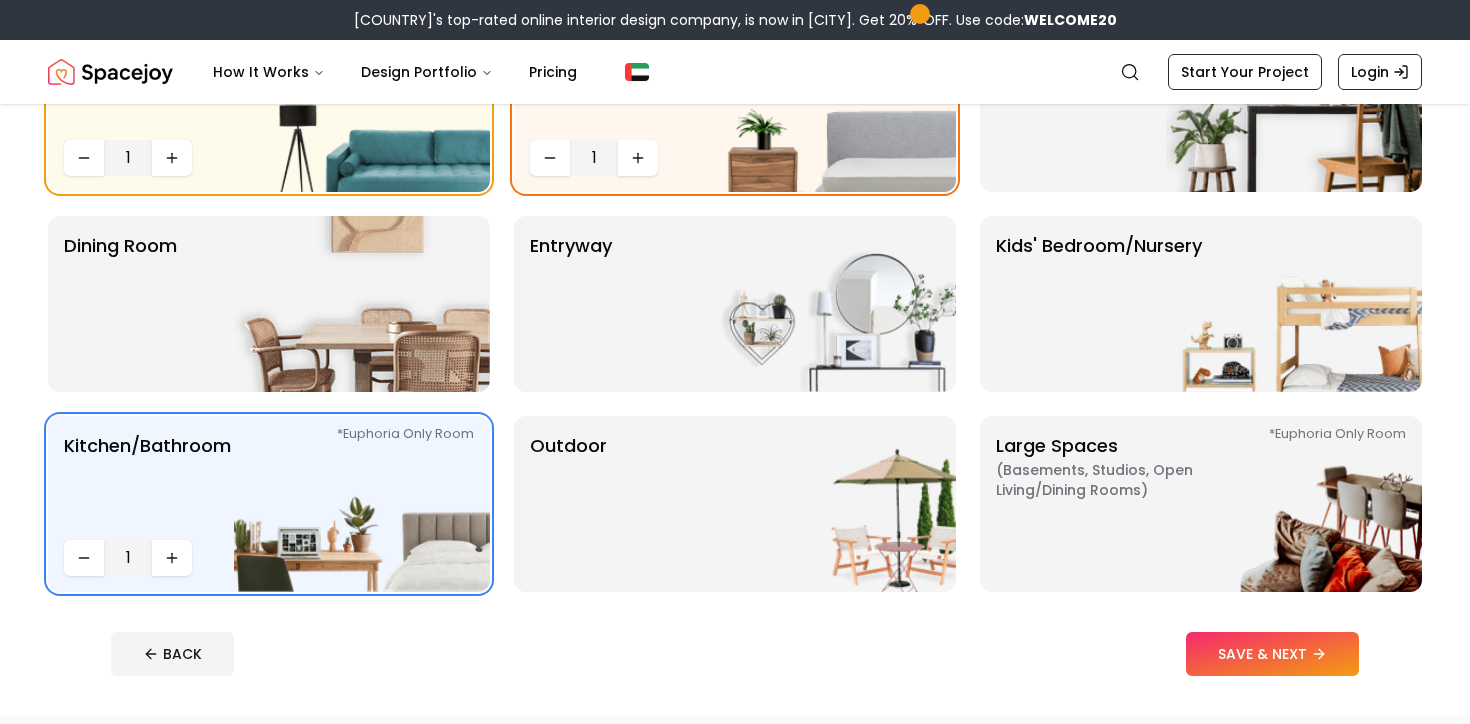 scroll, scrollTop: 270, scrollLeft: 0, axis: vertical 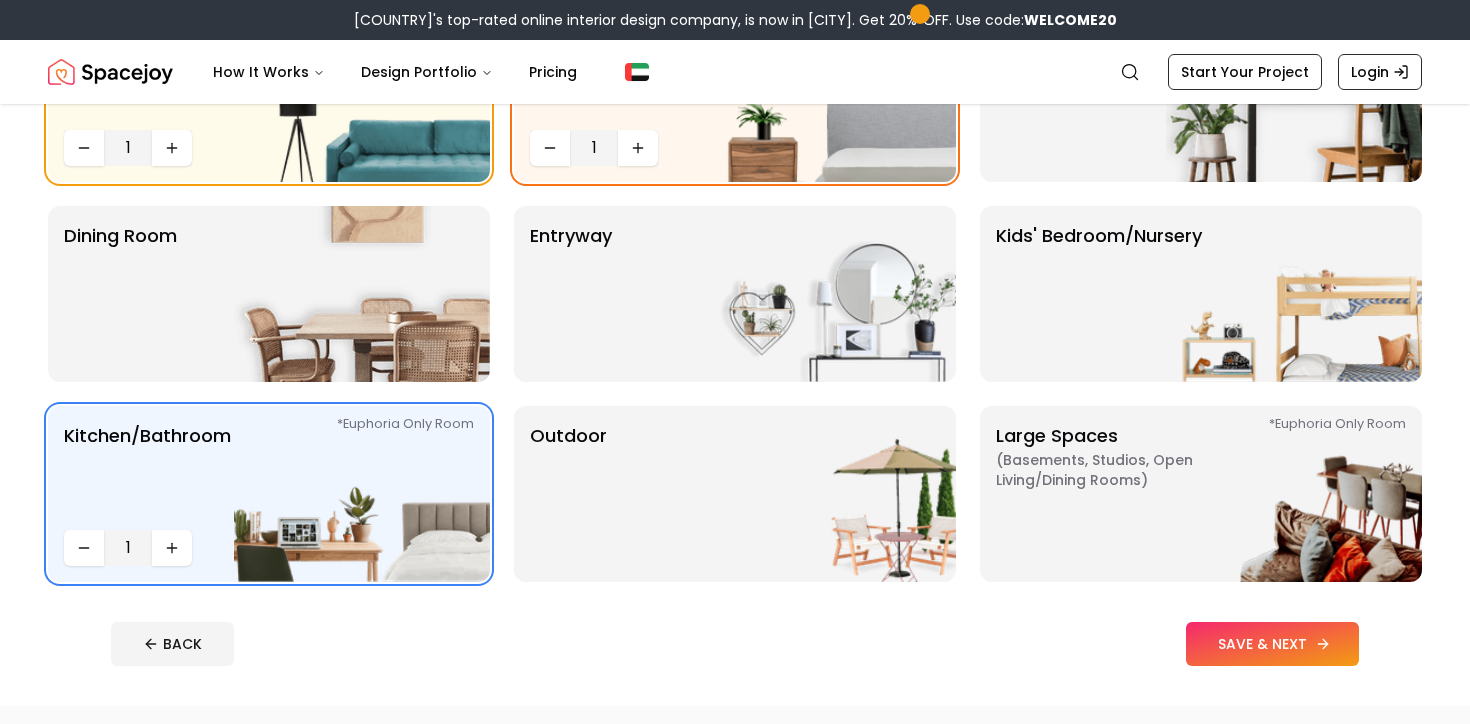 click on "SAVE & NEXT" at bounding box center [1272, 644] 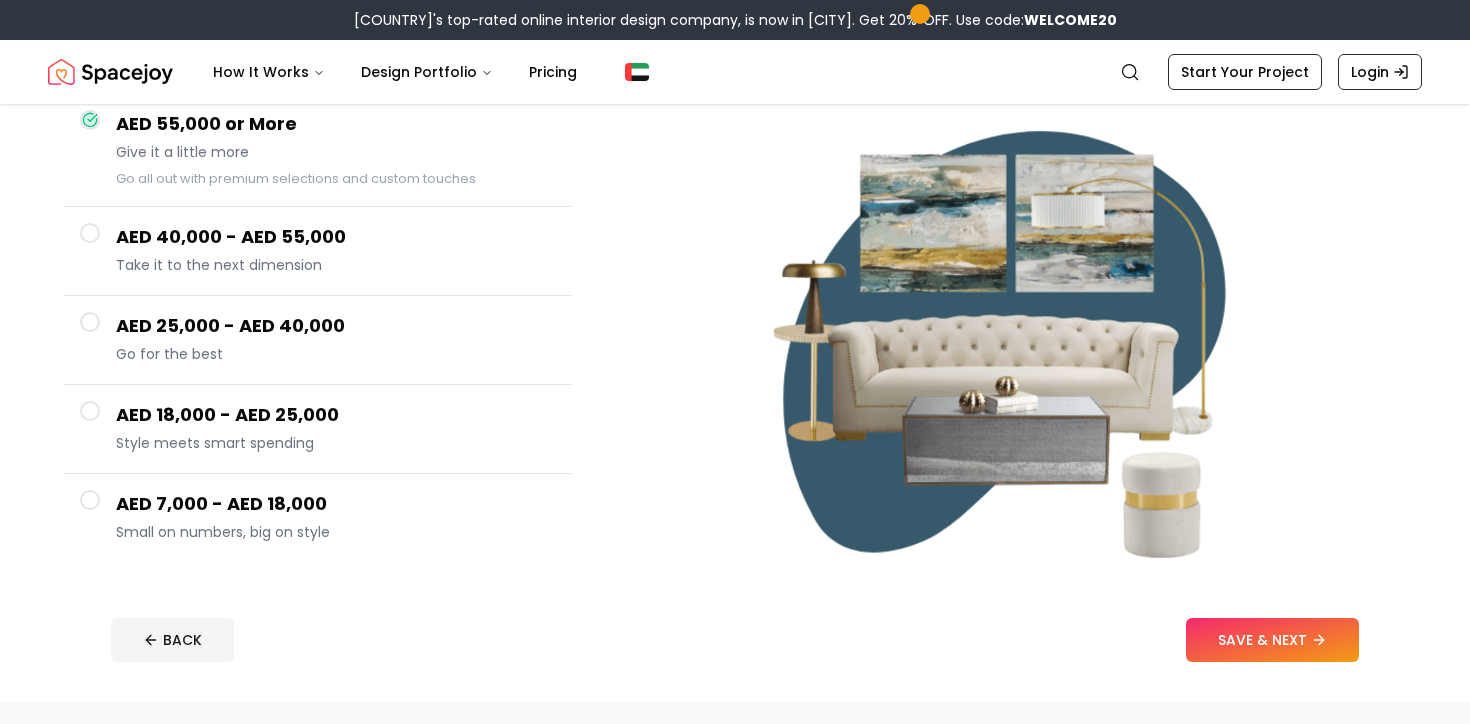 scroll, scrollTop: 214, scrollLeft: 0, axis: vertical 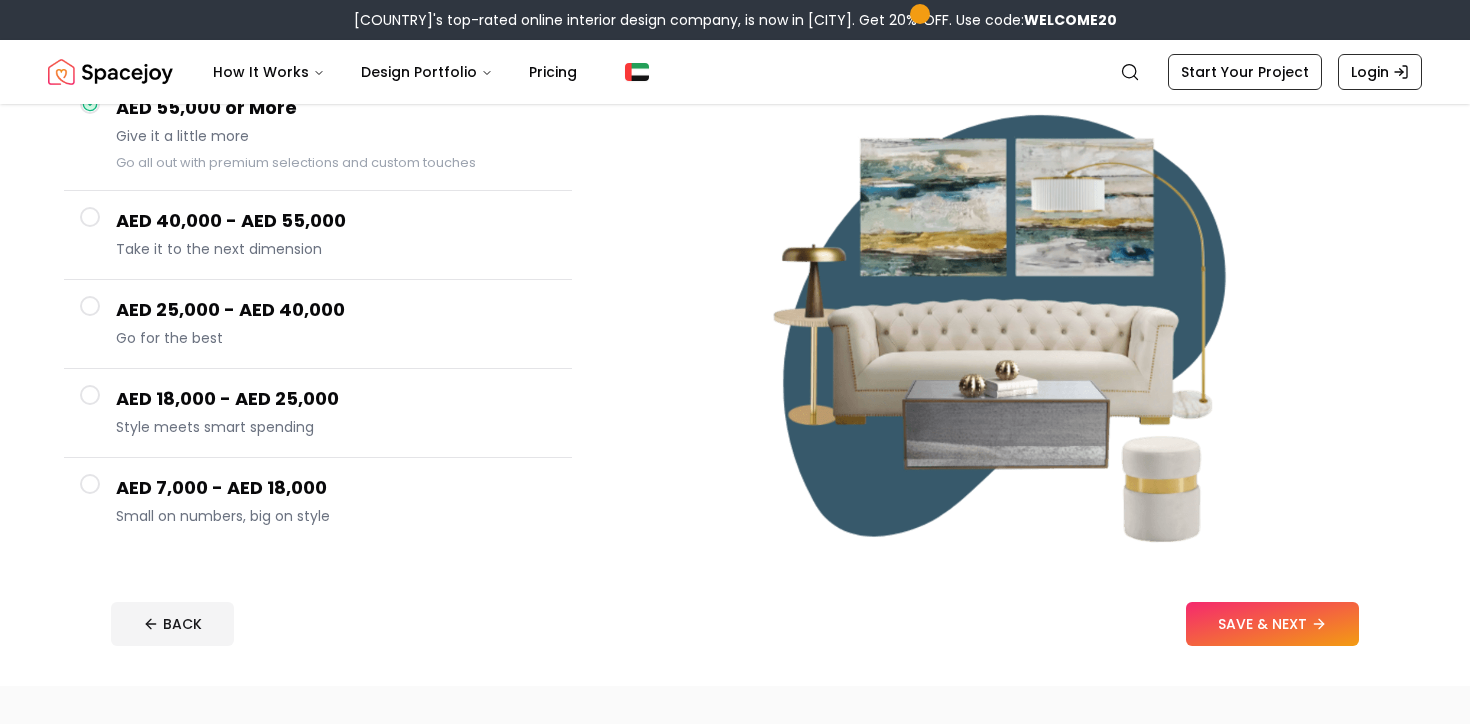 click at bounding box center (90, 484) 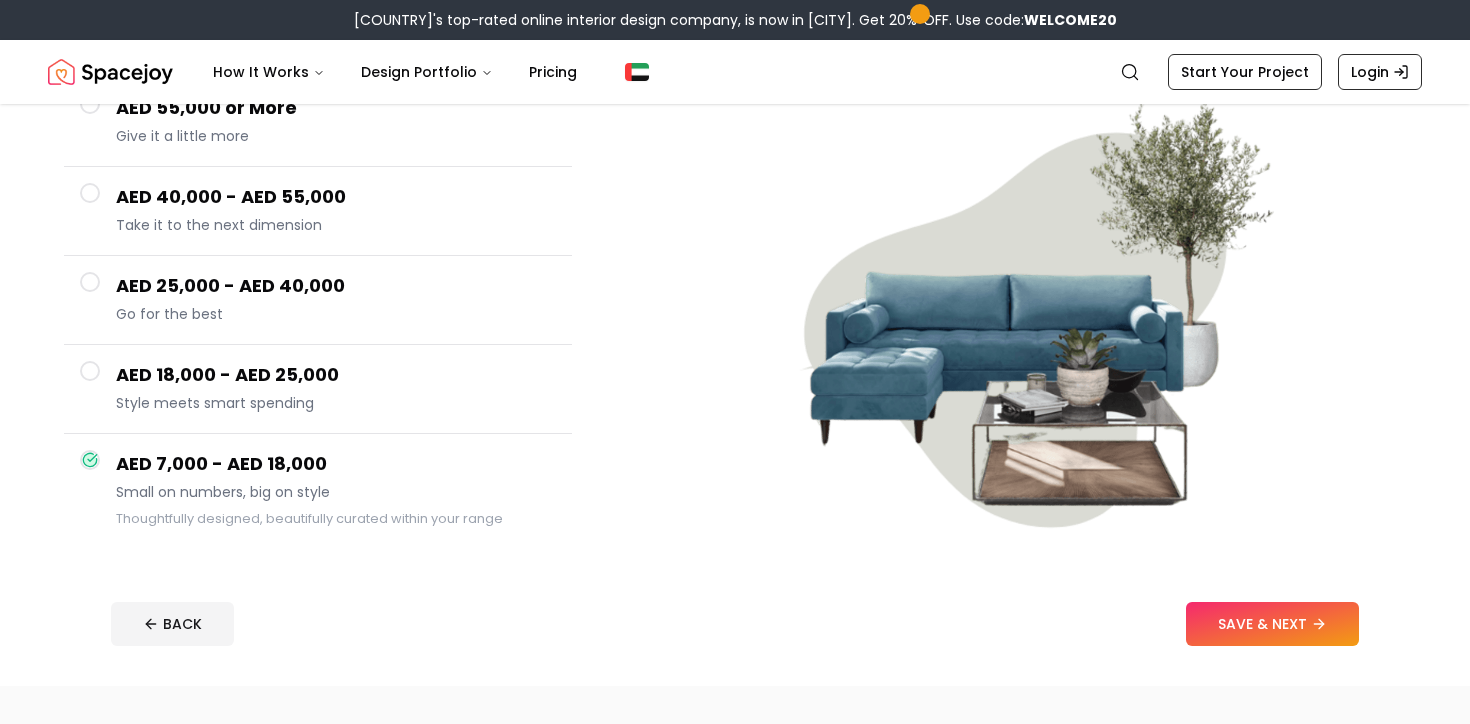 click at bounding box center [90, 371] 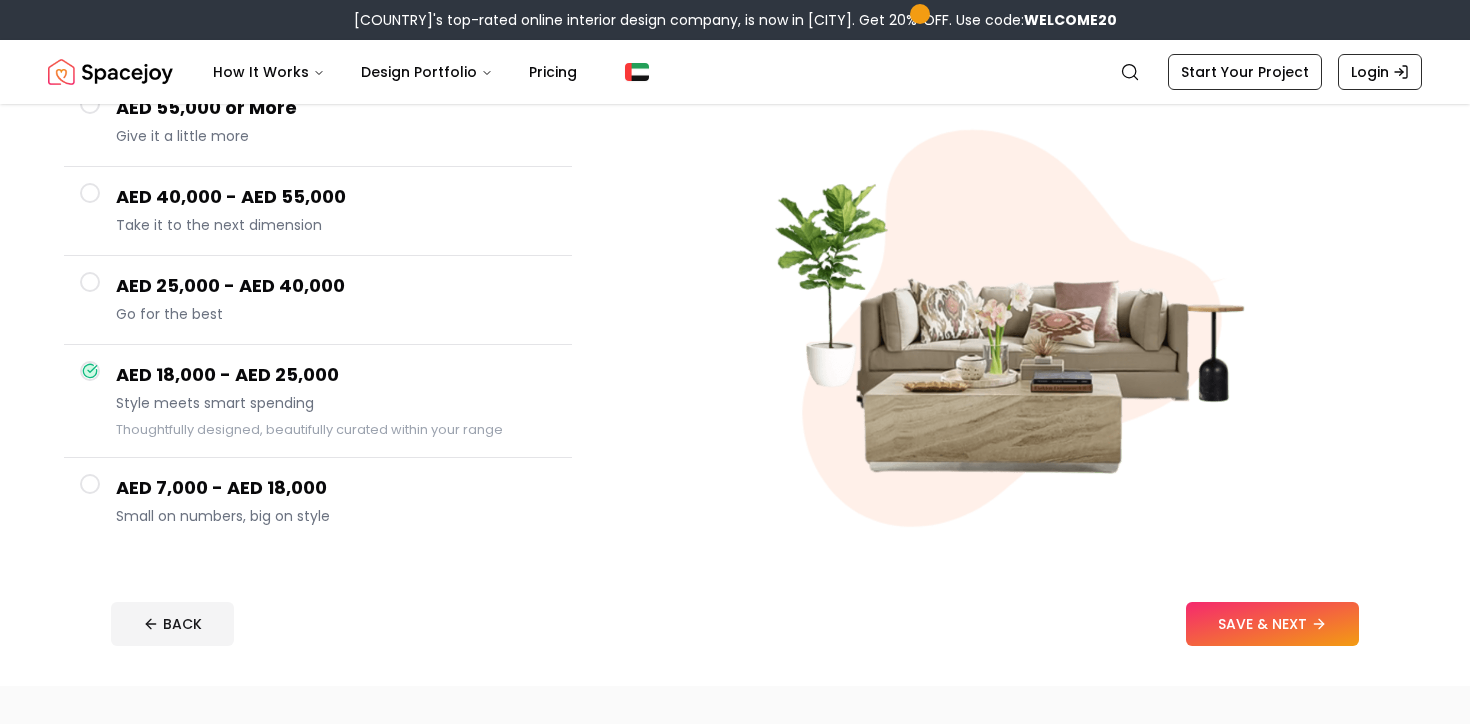 click at bounding box center [90, 282] 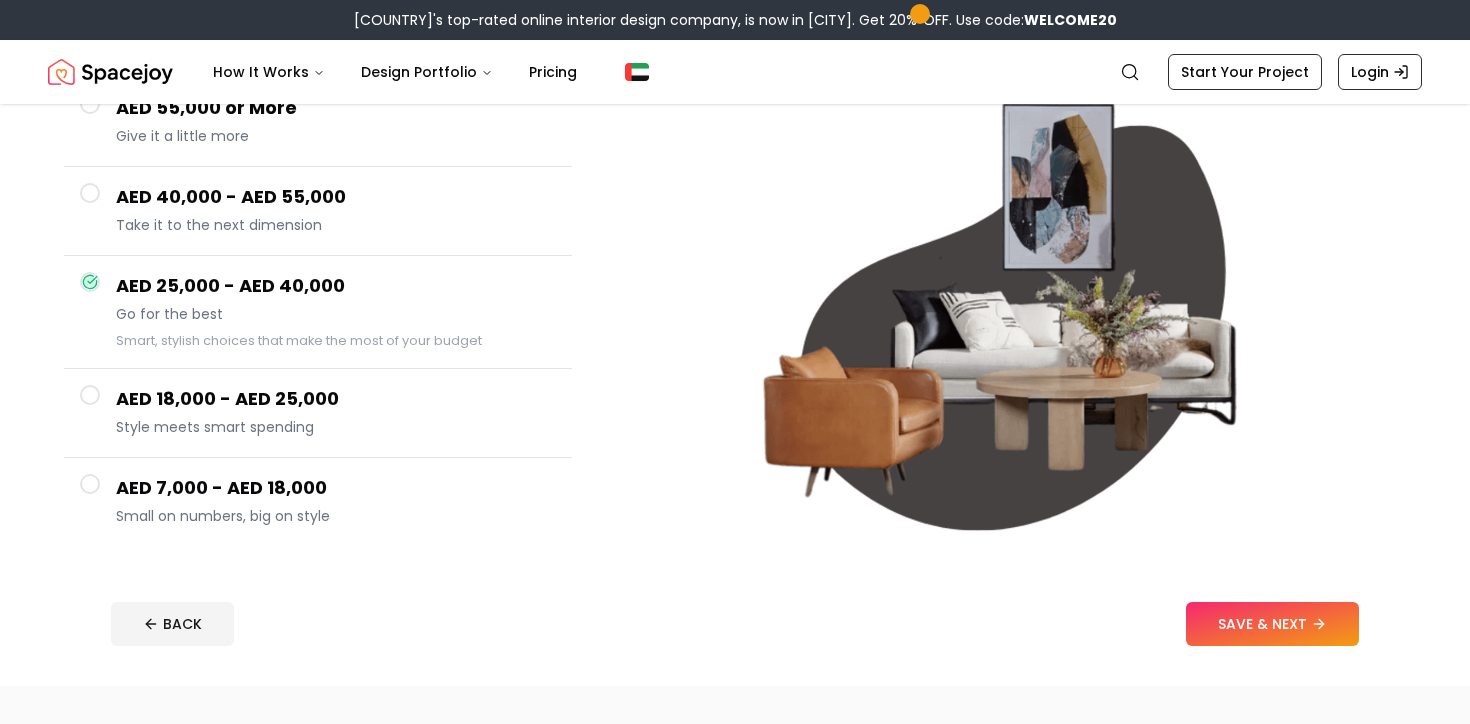 click at bounding box center (90, 484) 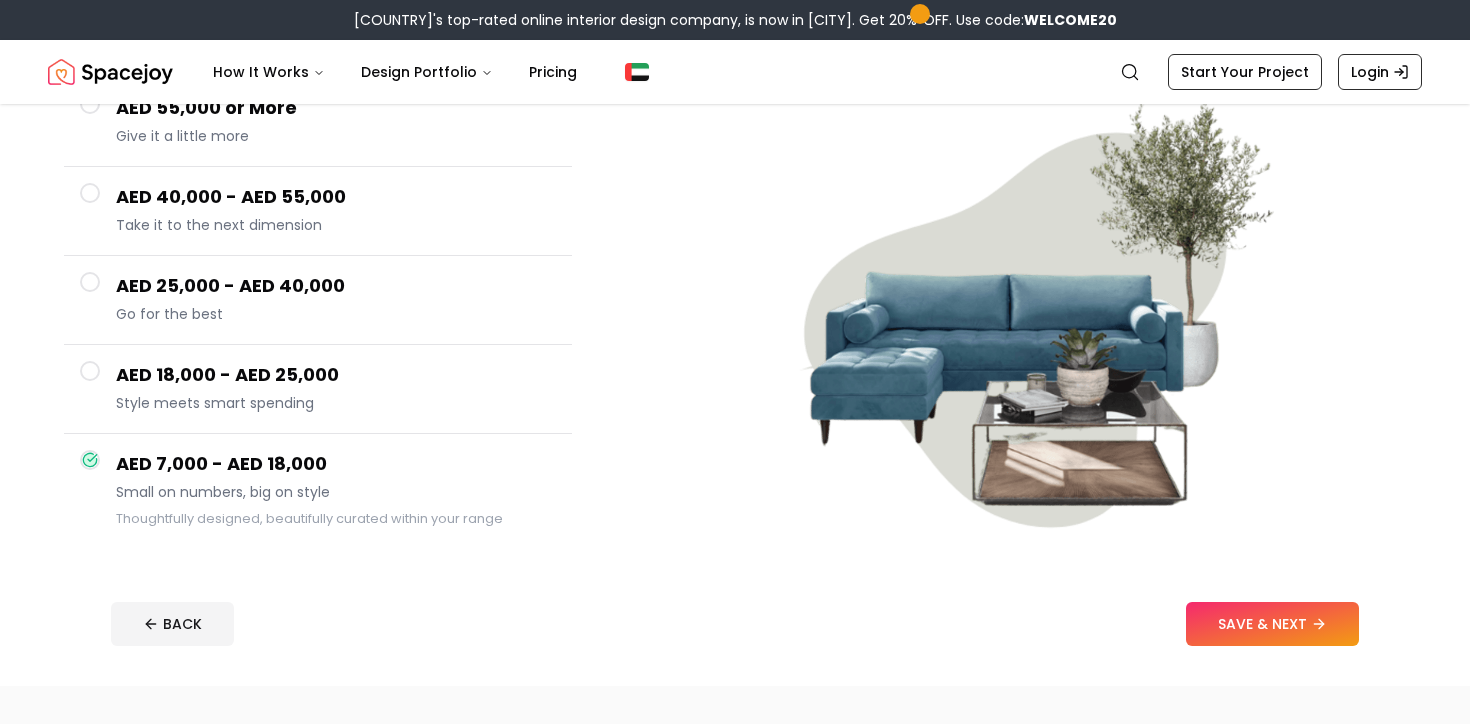 click on "AED 18,000 - AED 25,000" at bounding box center [336, 375] 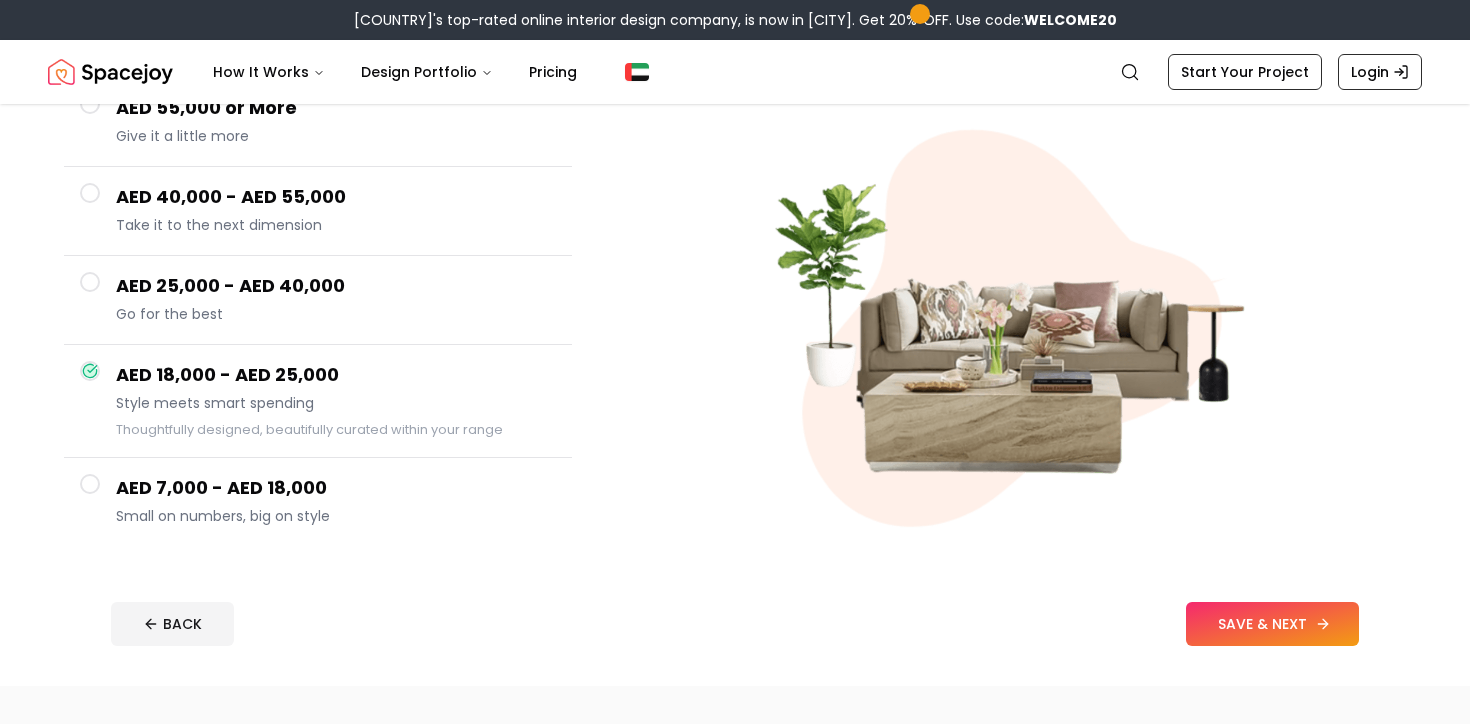 click on "SAVE & NEXT" at bounding box center [1272, 624] 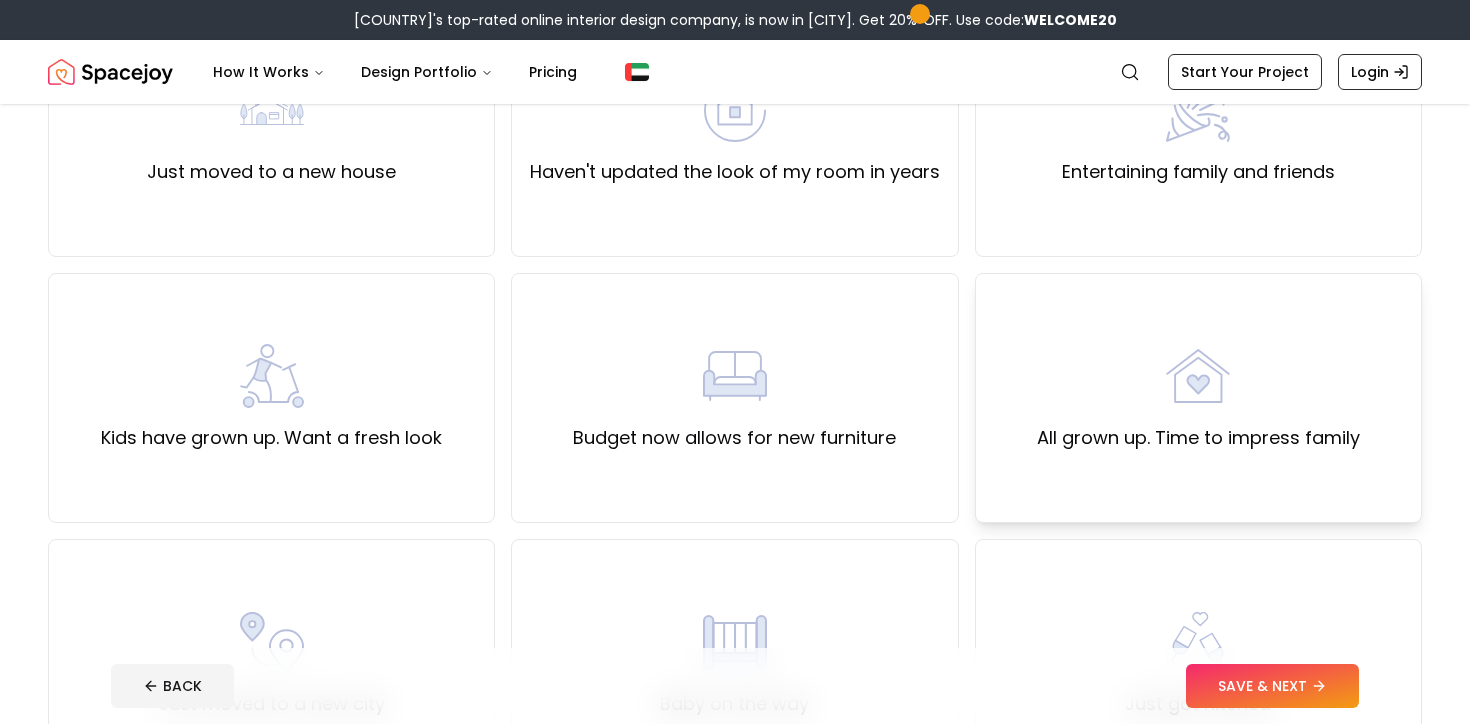 scroll, scrollTop: 0, scrollLeft: 0, axis: both 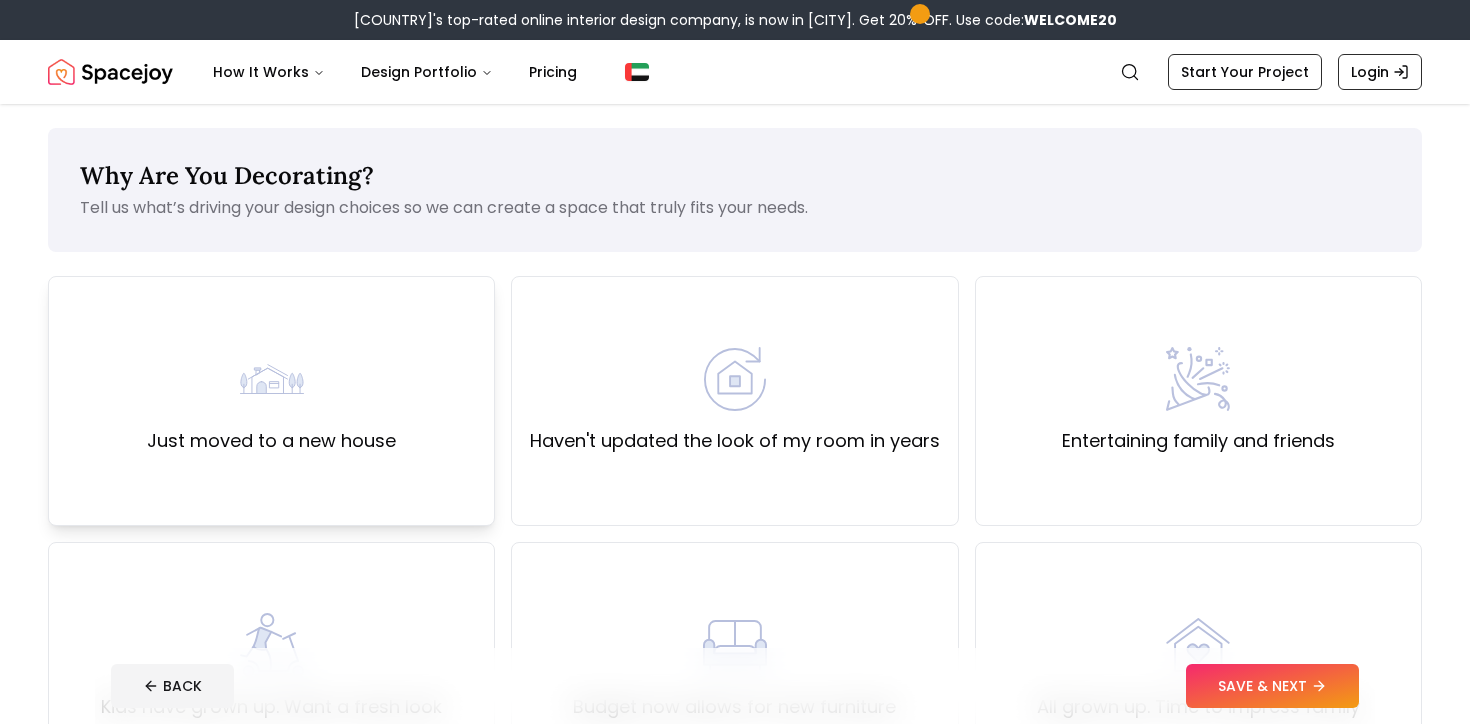 click on "Just moved to a new house" at bounding box center [271, 401] 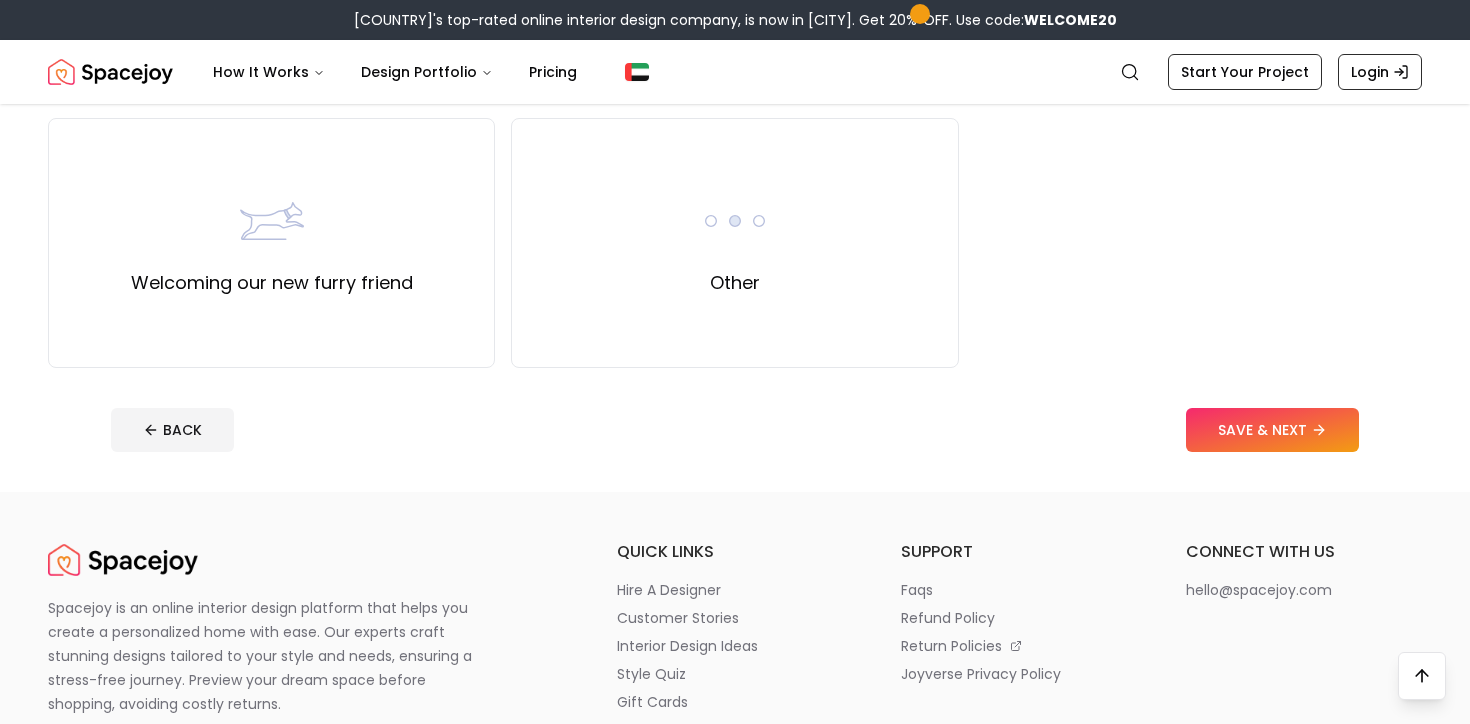 scroll, scrollTop: 877, scrollLeft: 0, axis: vertical 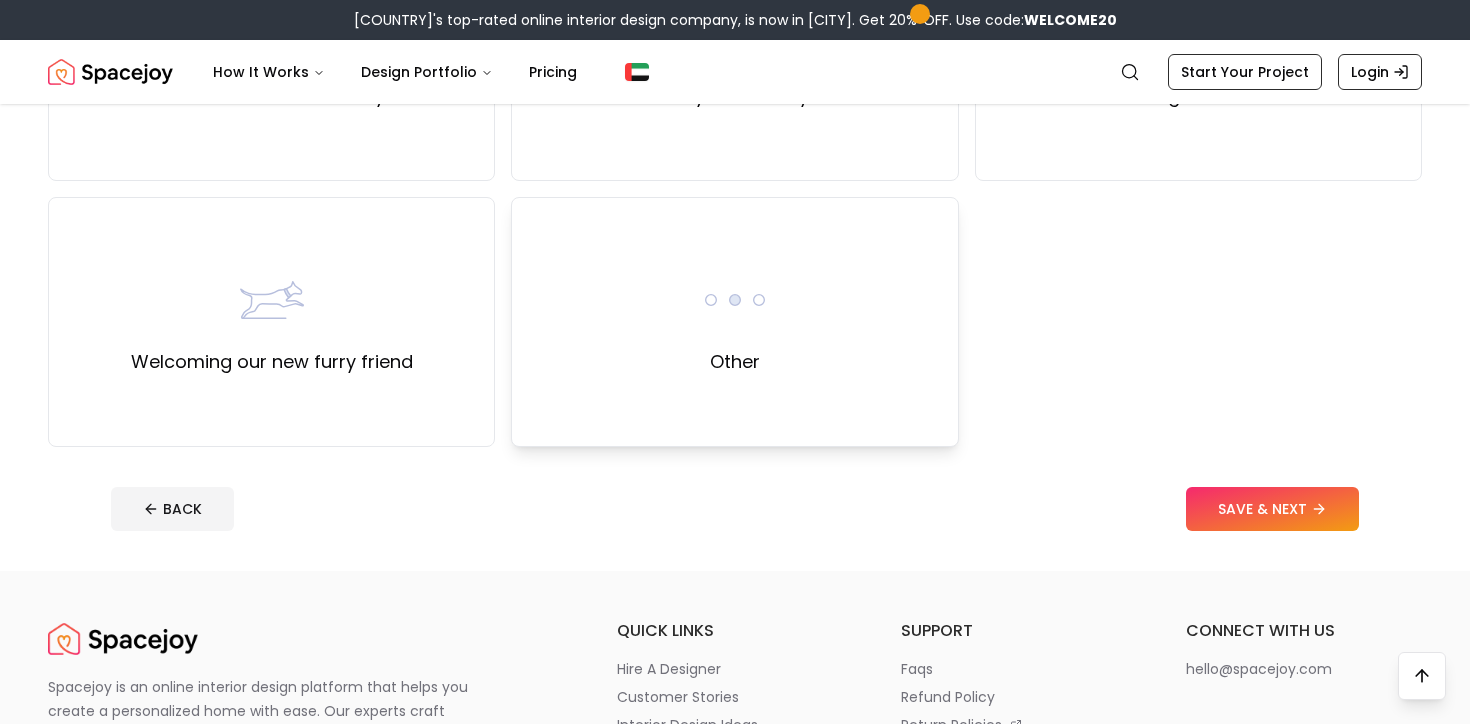 click on "Other" at bounding box center (734, 322) 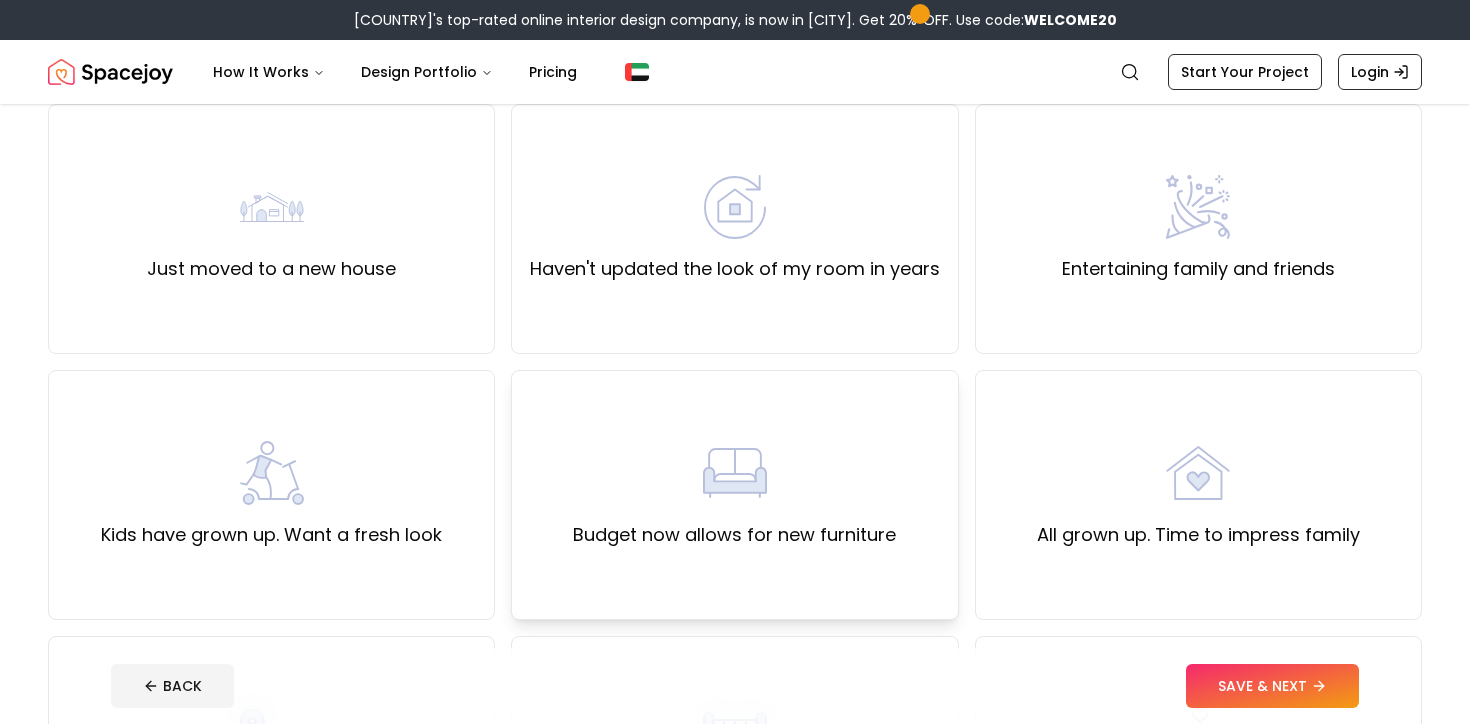 scroll, scrollTop: 123, scrollLeft: 0, axis: vertical 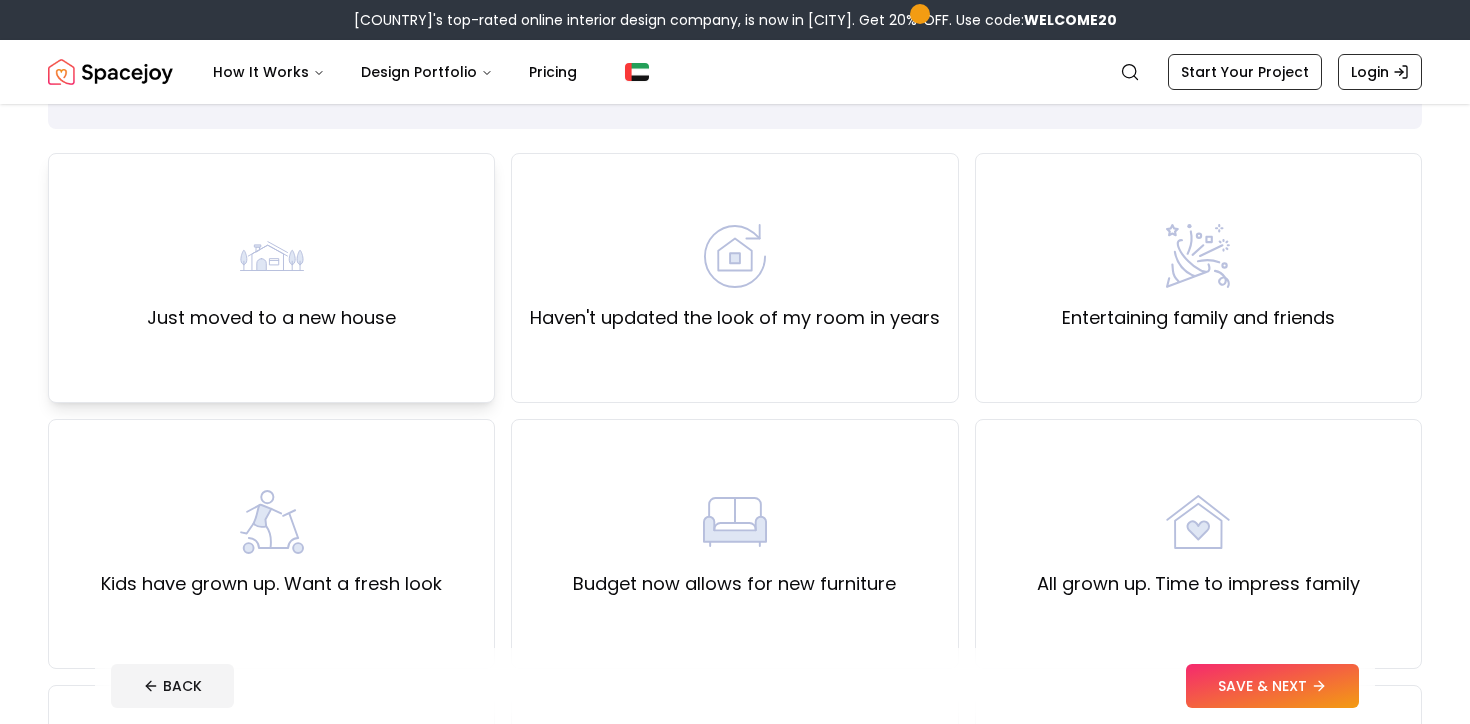 click on "Just moved to a new house" at bounding box center [271, 278] 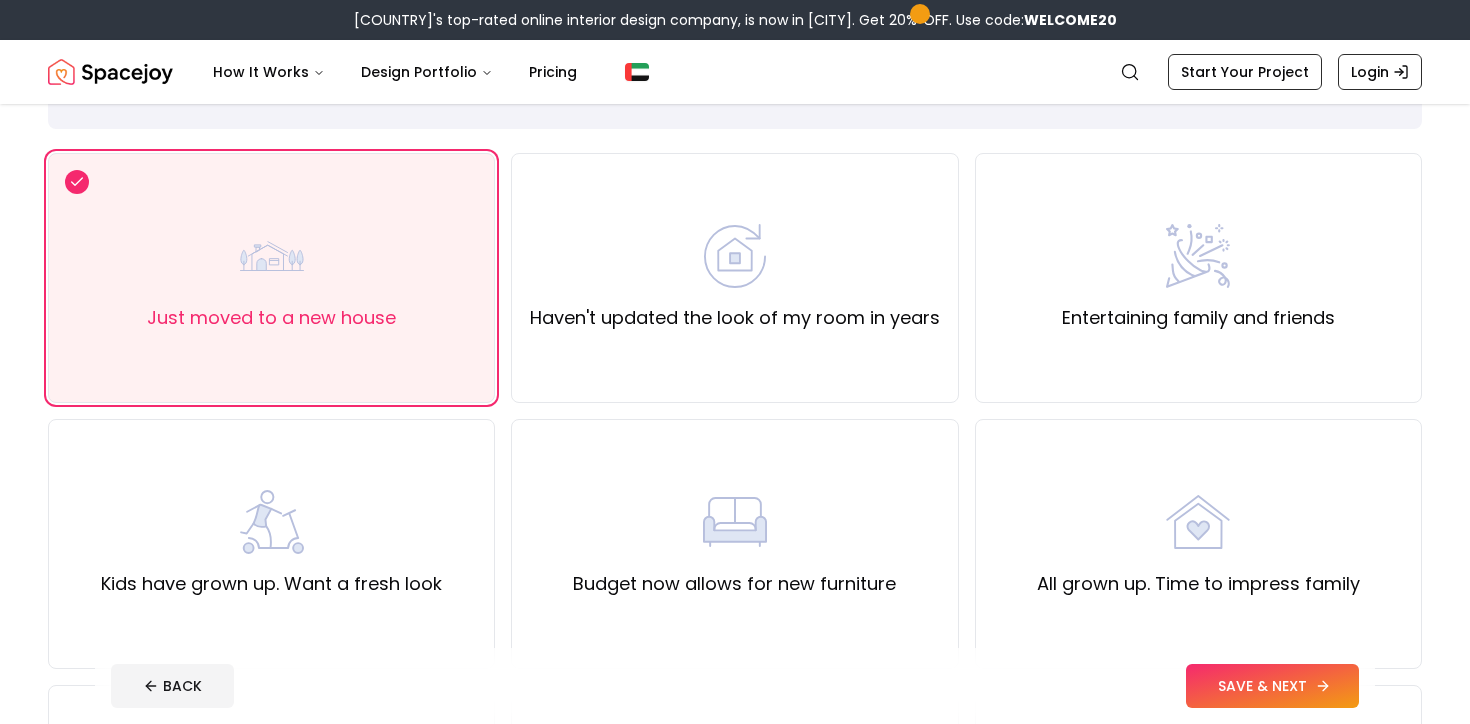 click on "SAVE & NEXT" at bounding box center (1272, 686) 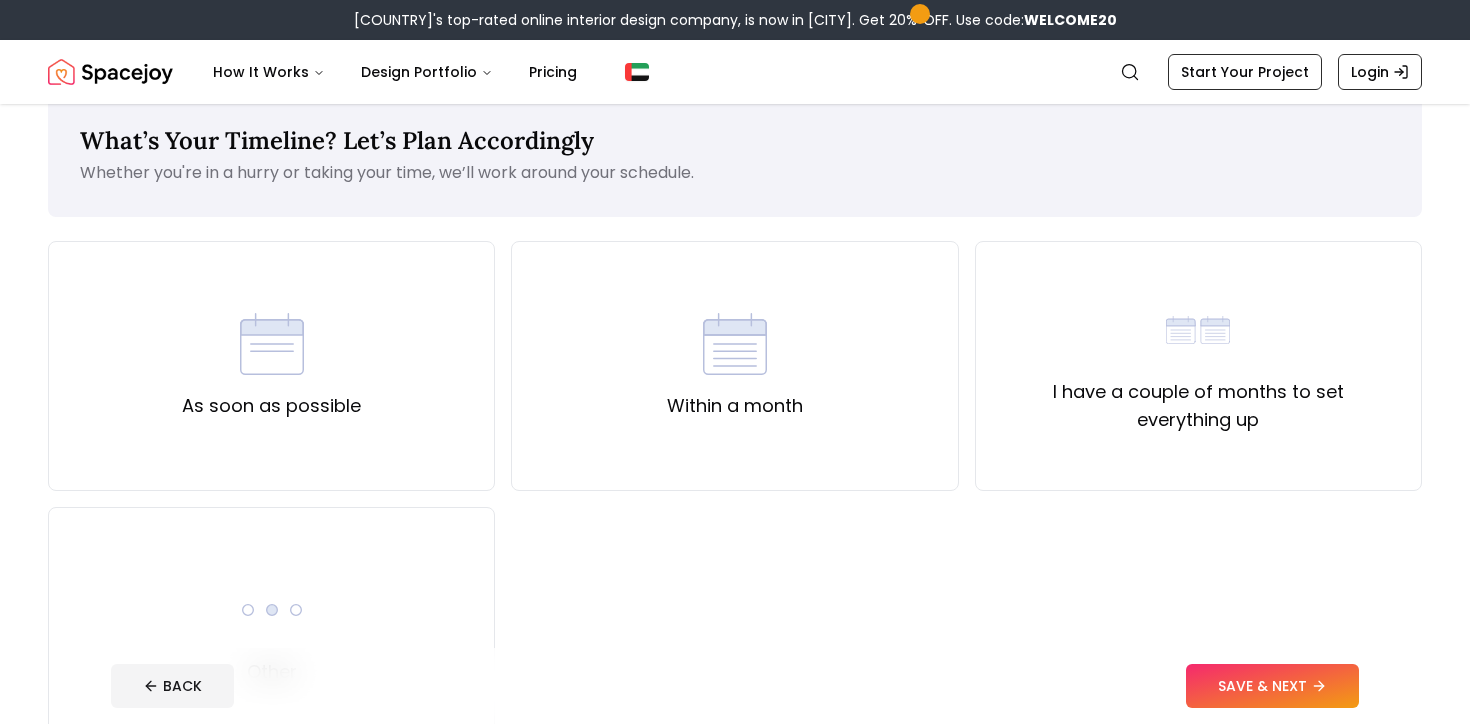 scroll, scrollTop: 37, scrollLeft: 0, axis: vertical 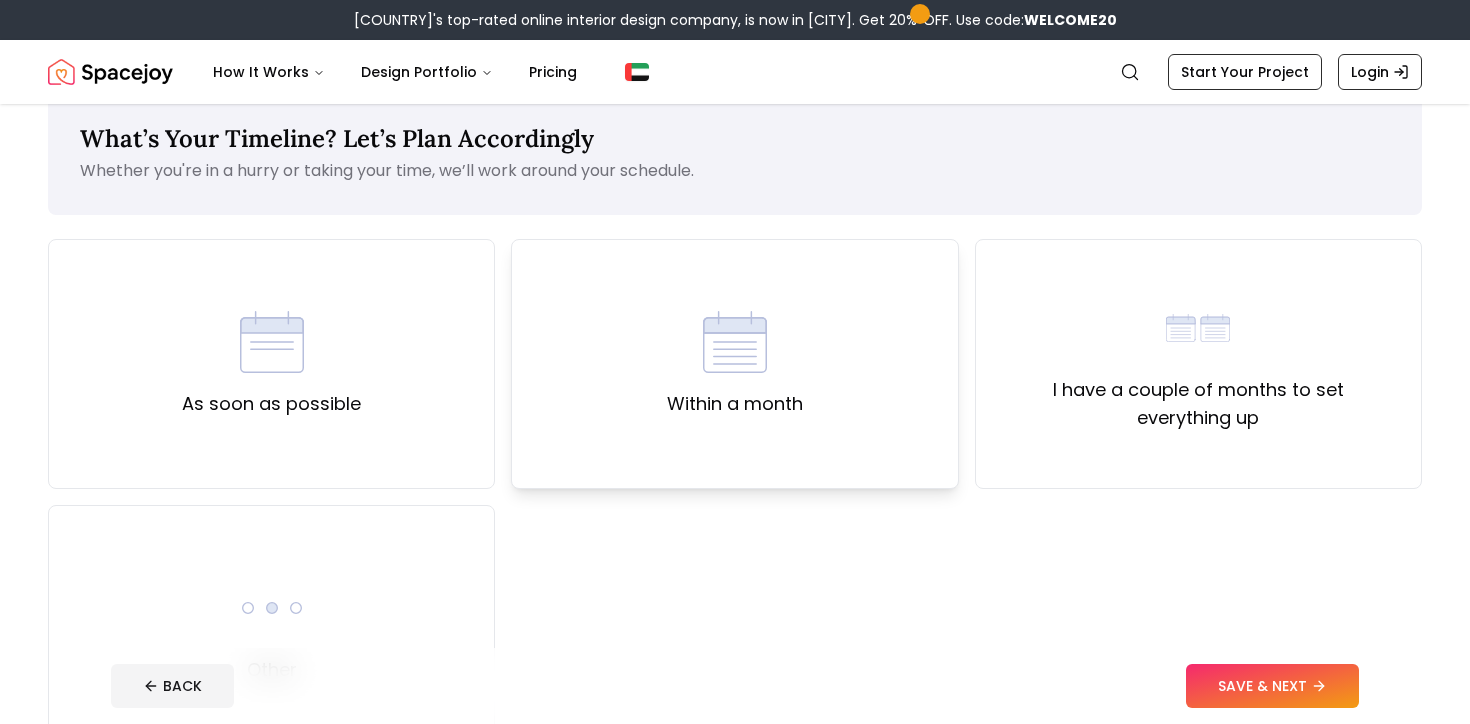 click on "Within a month" at bounding box center (734, 364) 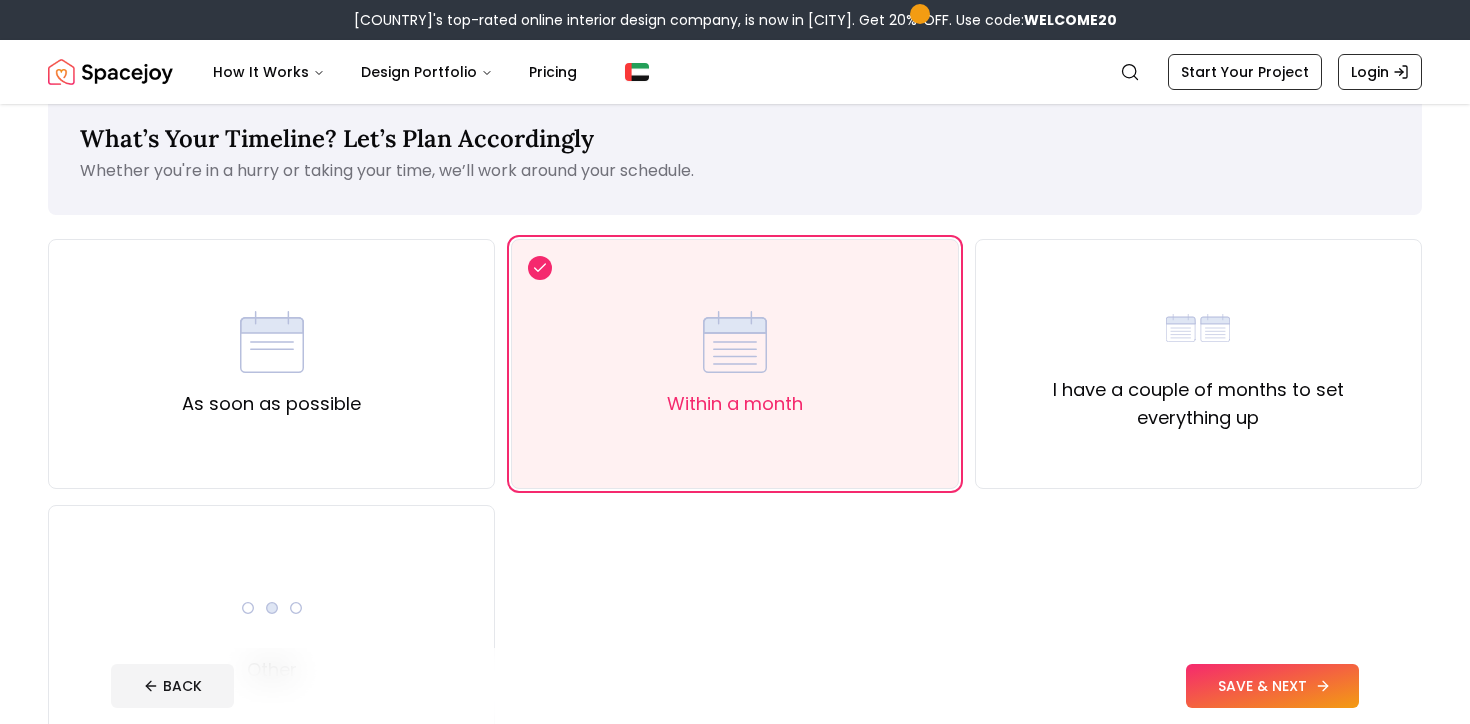 click on "SAVE & NEXT" at bounding box center (1272, 686) 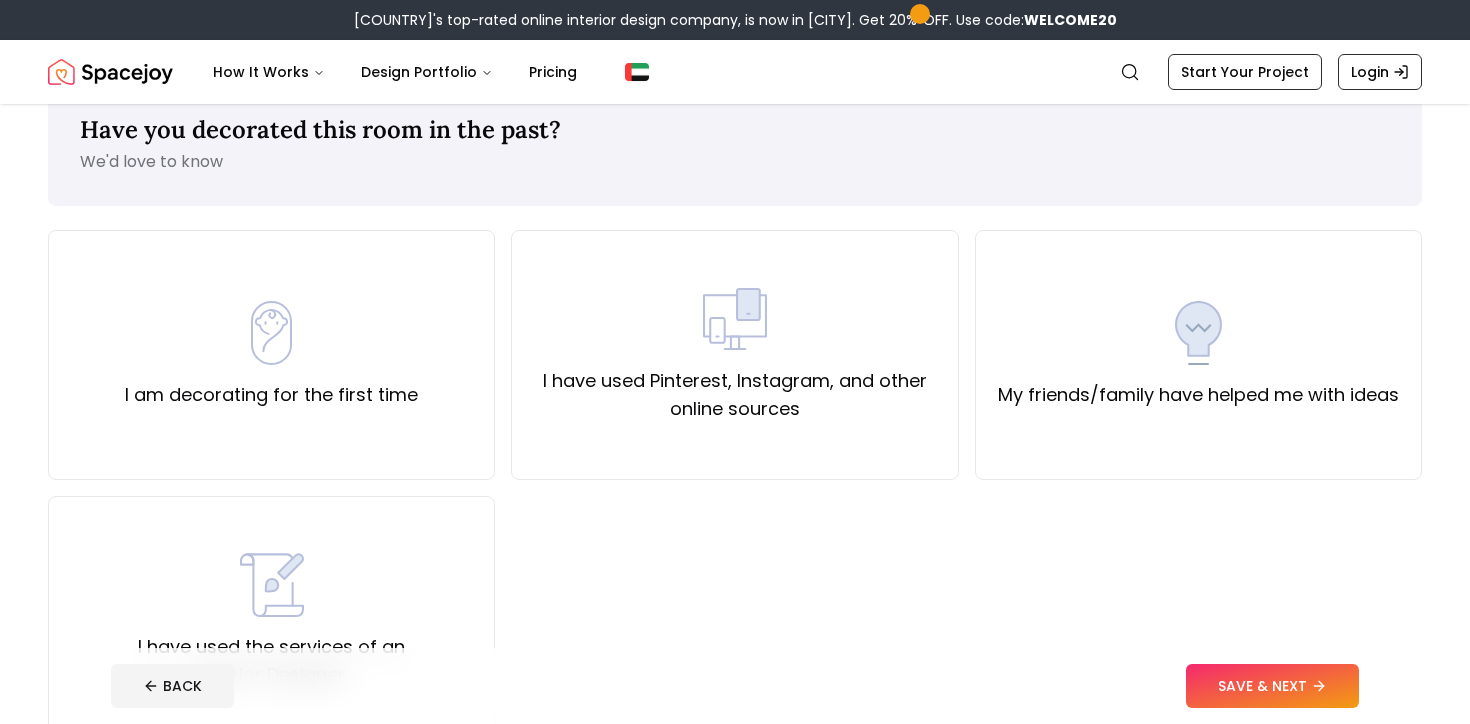 scroll, scrollTop: 44, scrollLeft: 0, axis: vertical 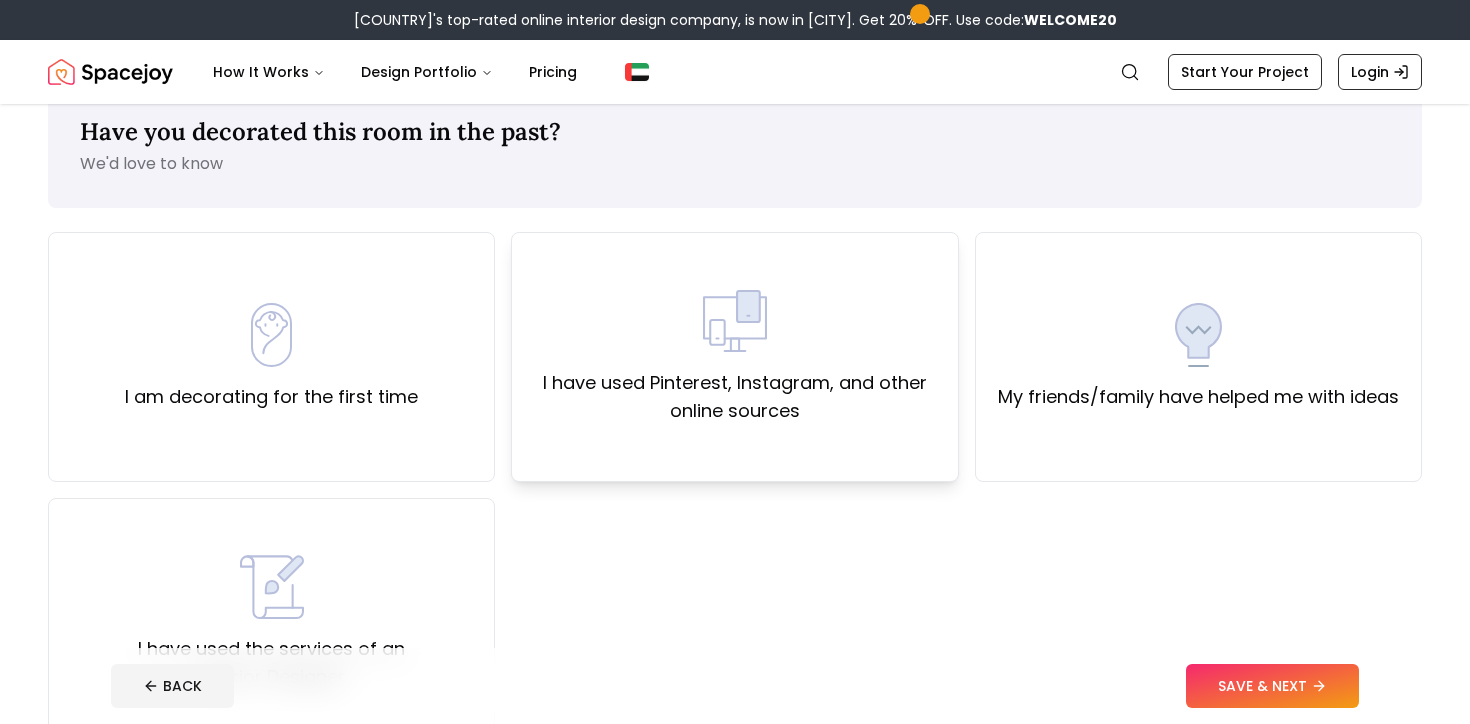 click on "I have used Pinterest, Instagram, and other online sources" at bounding box center [734, 357] 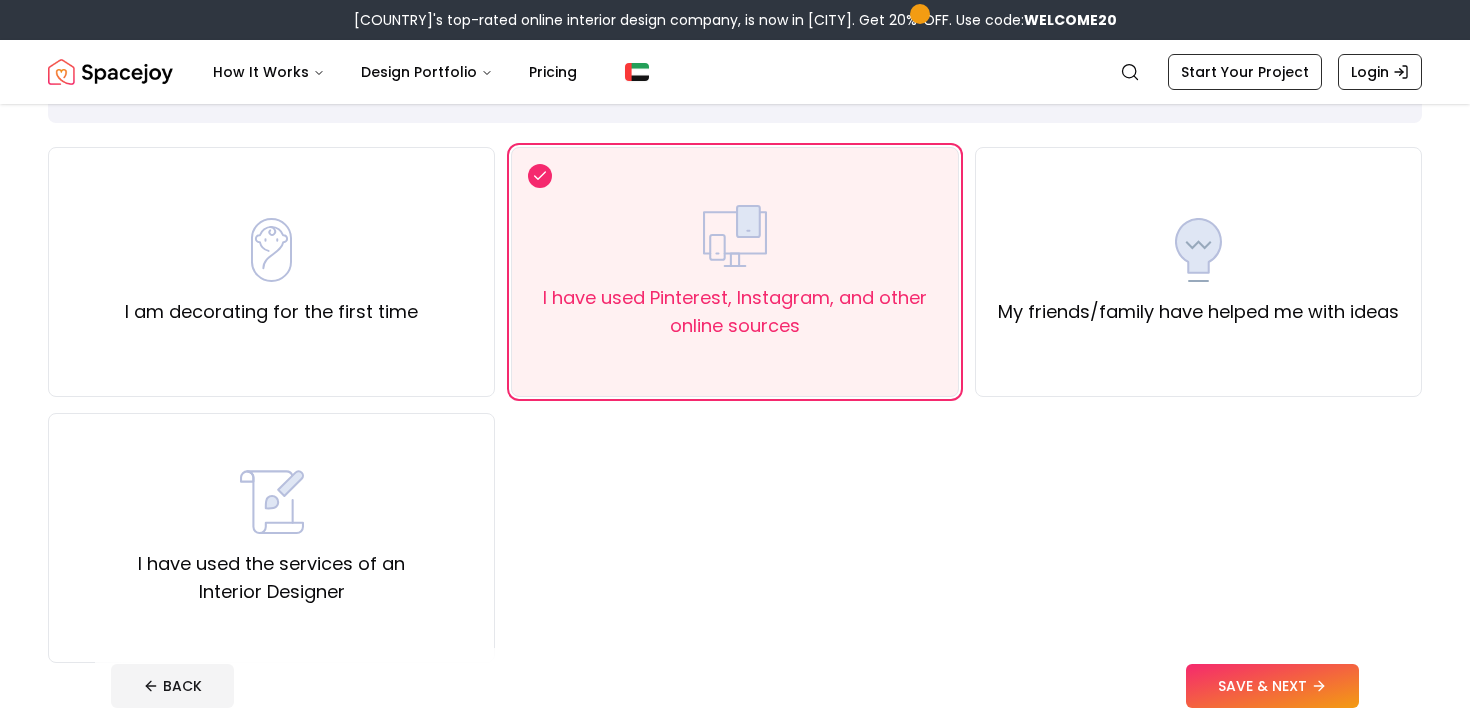 scroll, scrollTop: 170, scrollLeft: 0, axis: vertical 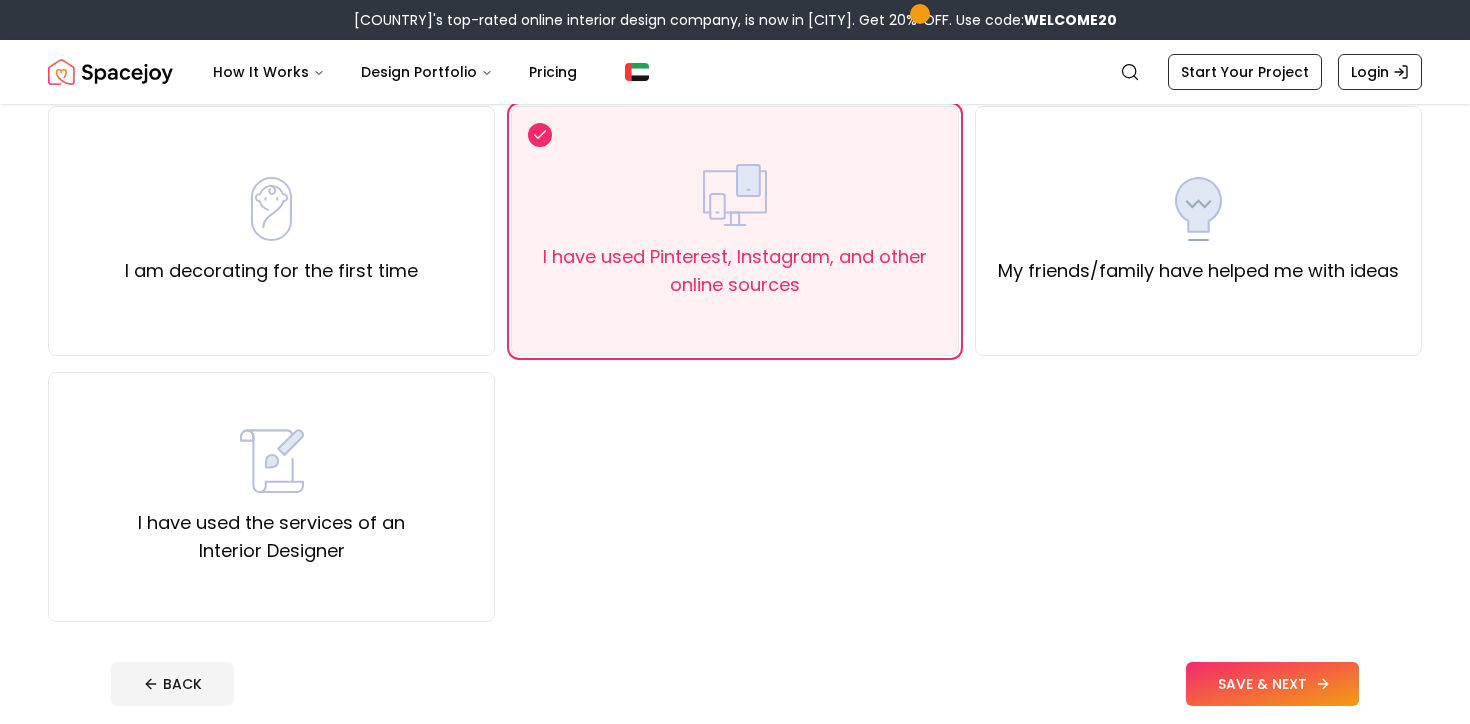 click on "SAVE & NEXT" at bounding box center [1272, 684] 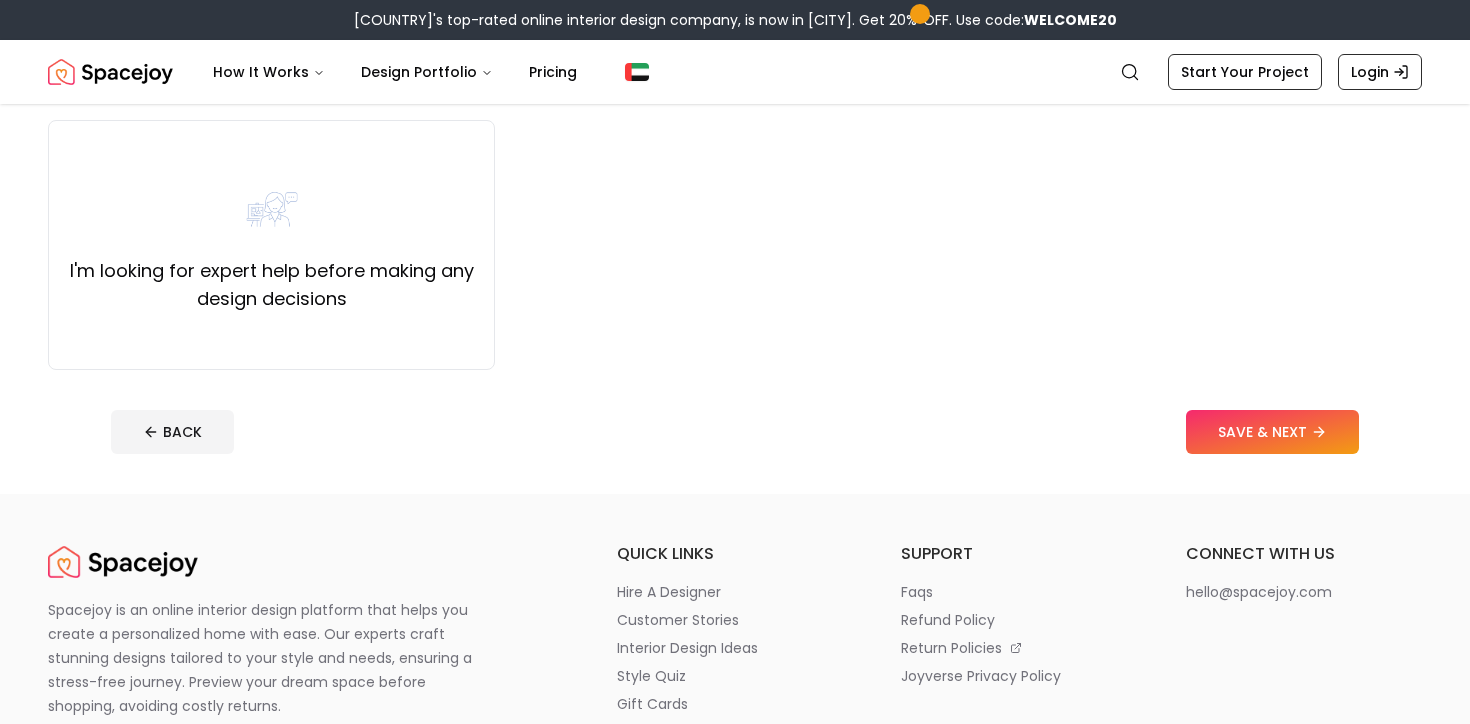 scroll, scrollTop: 421, scrollLeft: 0, axis: vertical 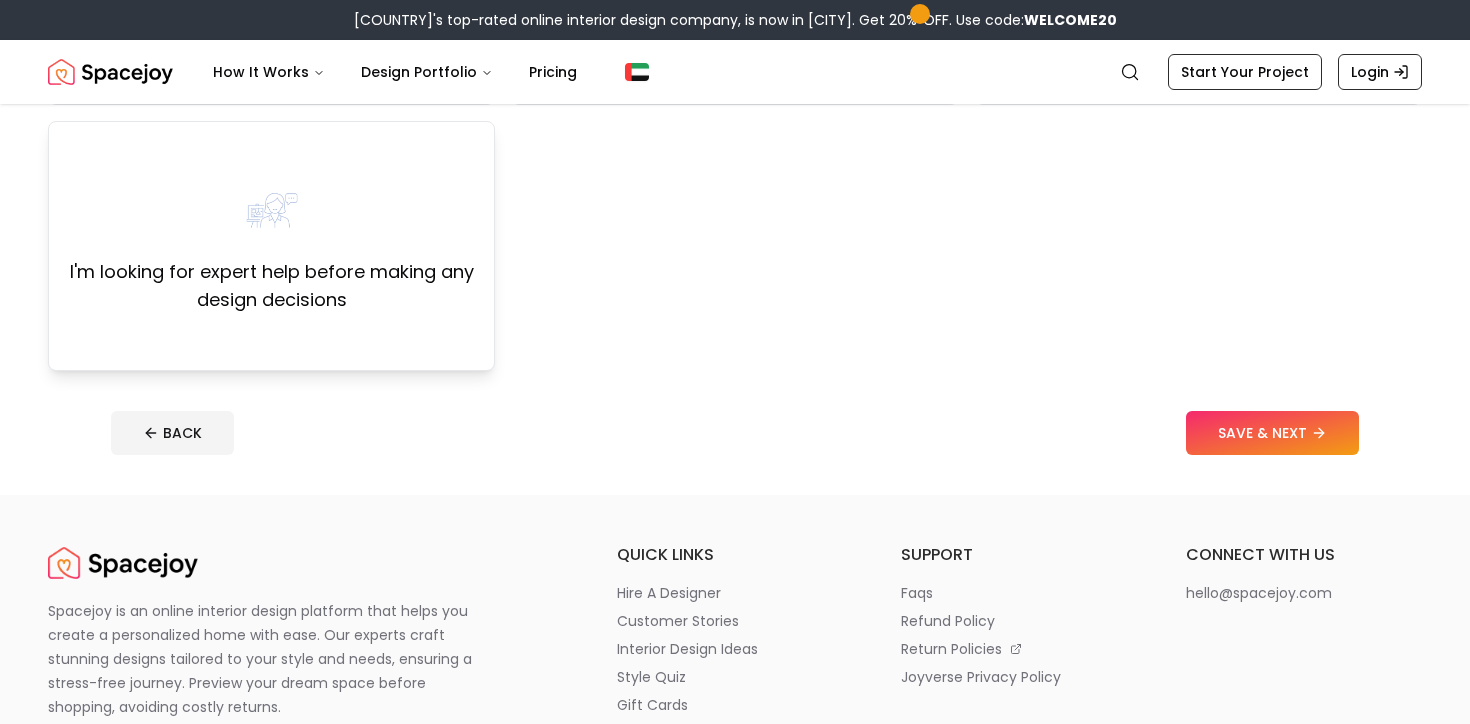 click at bounding box center [272, 210] 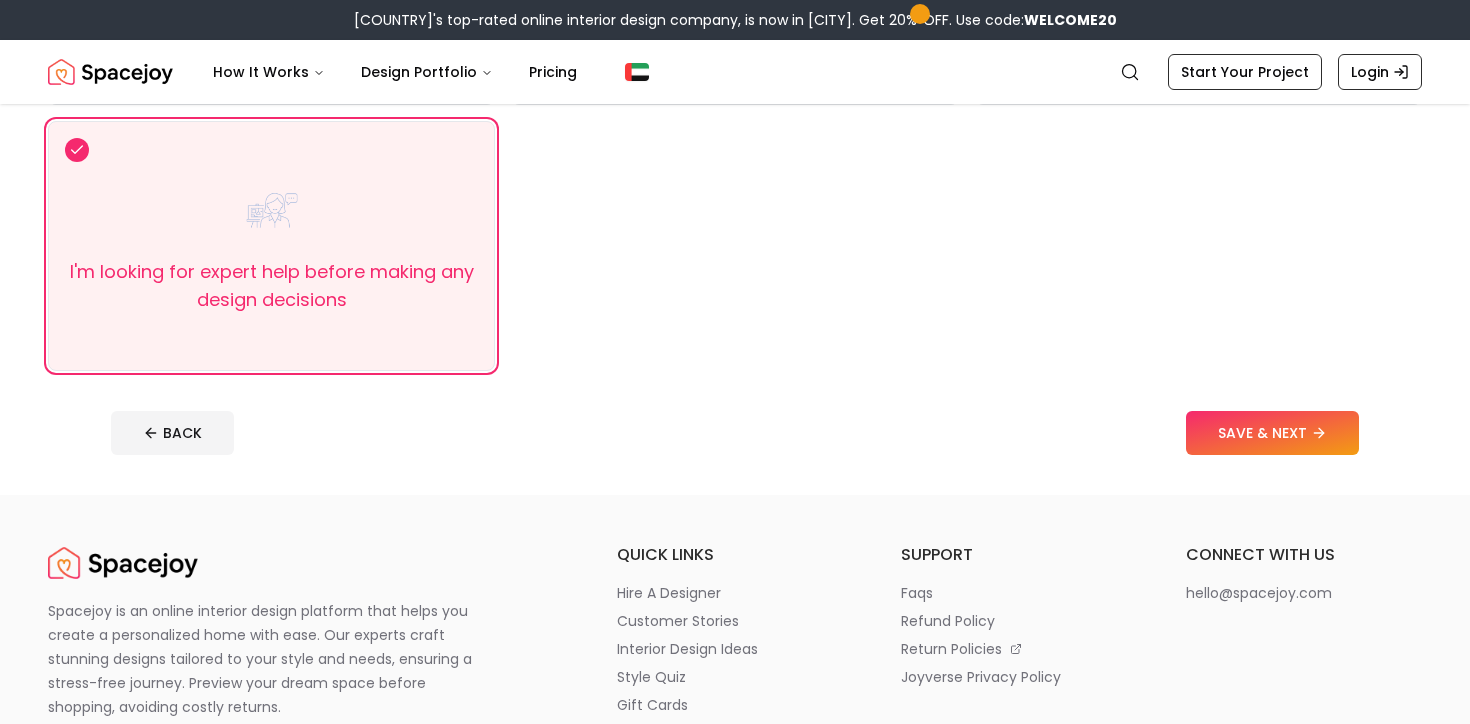click on "BACK SAVE & NEXT" at bounding box center [735, 433] 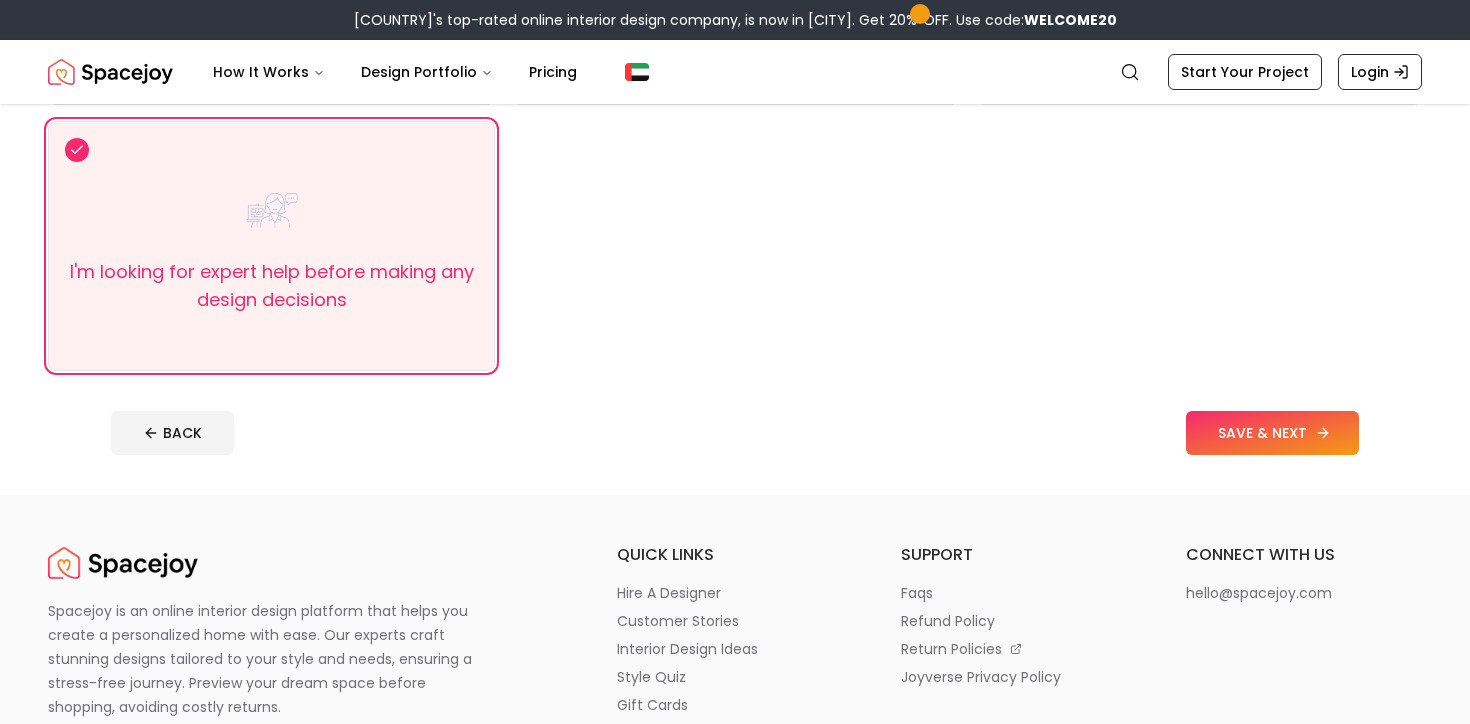 click on "SAVE & NEXT" at bounding box center (1272, 433) 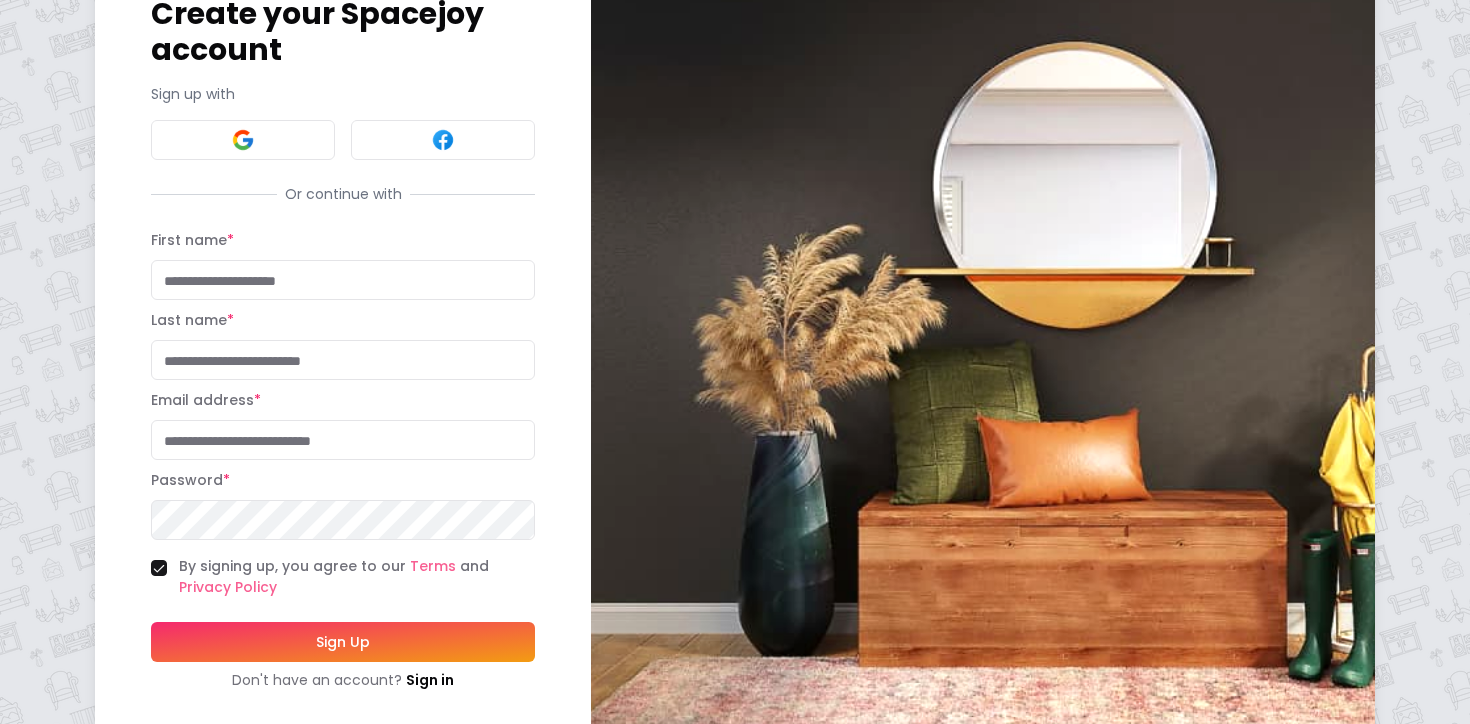scroll, scrollTop: 157, scrollLeft: 0, axis: vertical 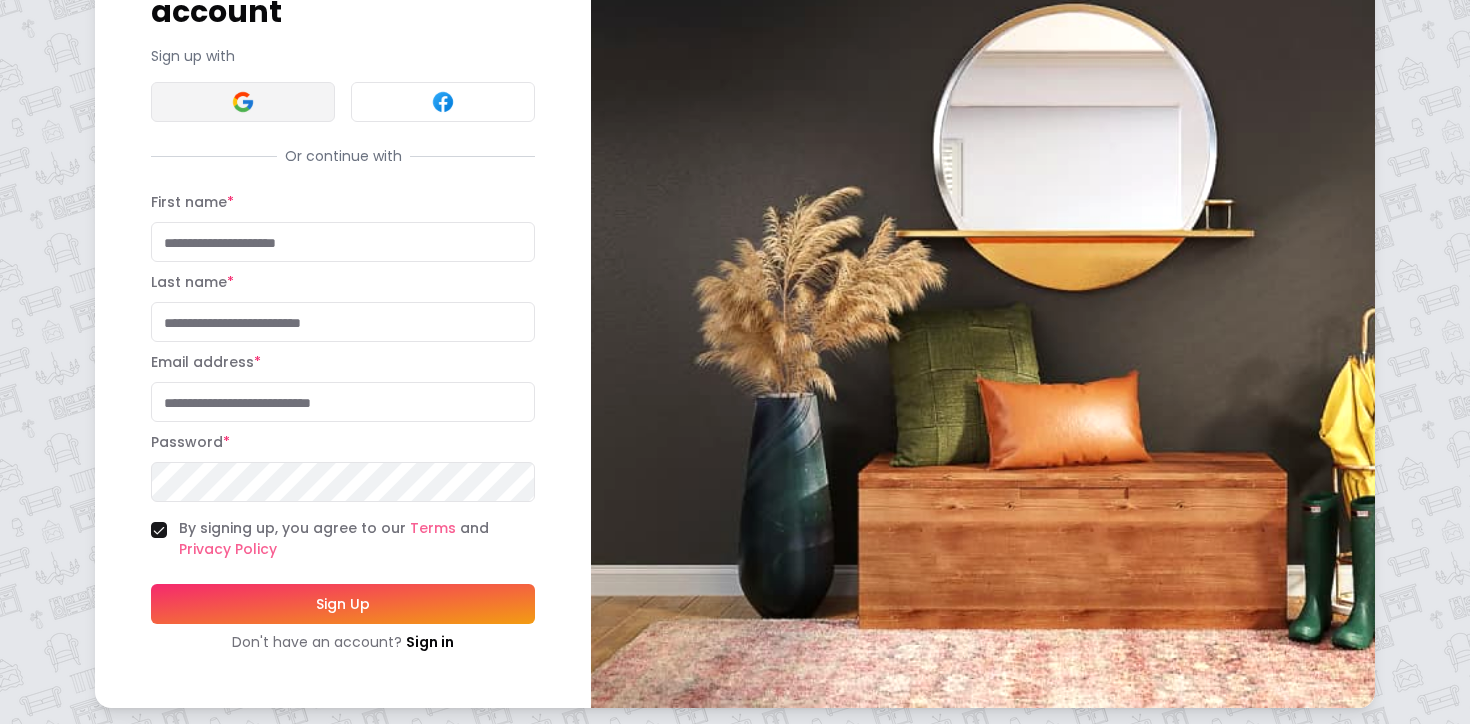 click at bounding box center [243, 102] 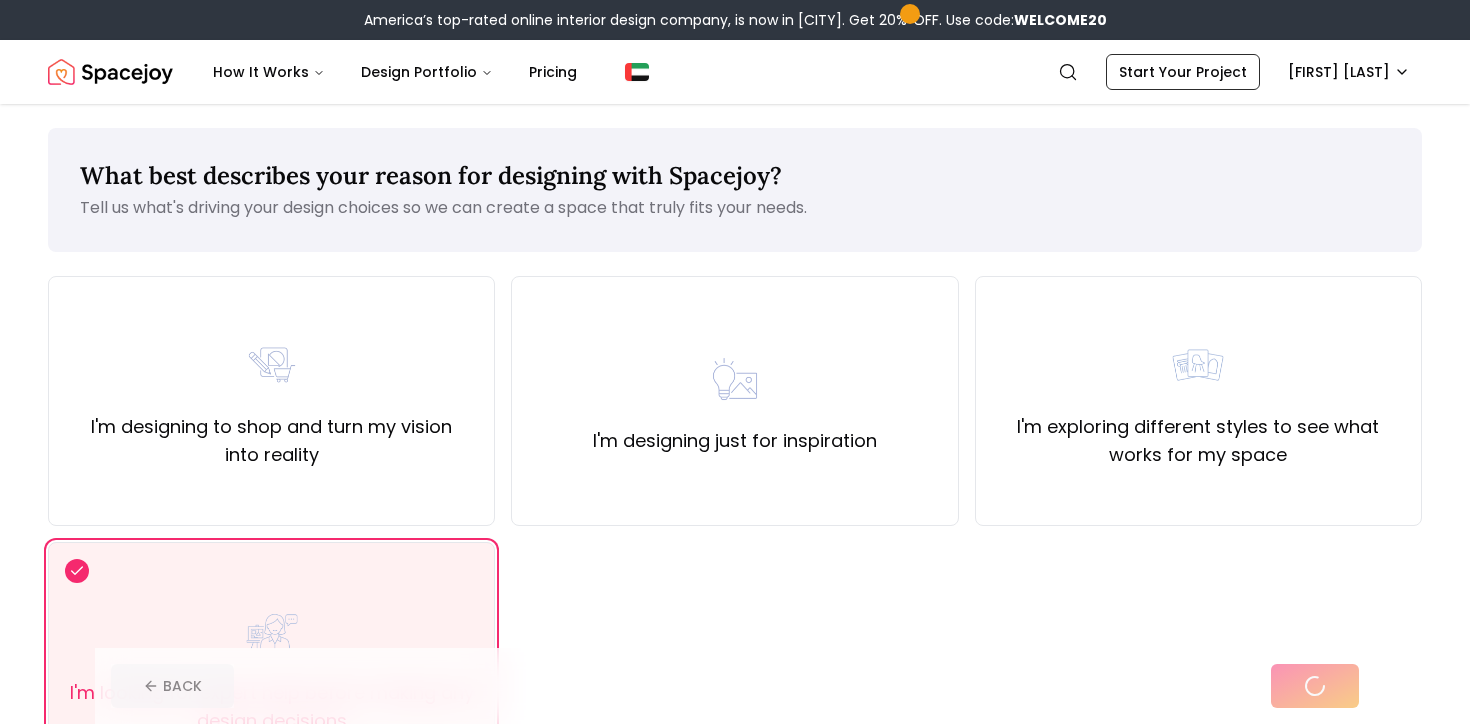 scroll, scrollTop: 0, scrollLeft: 0, axis: both 